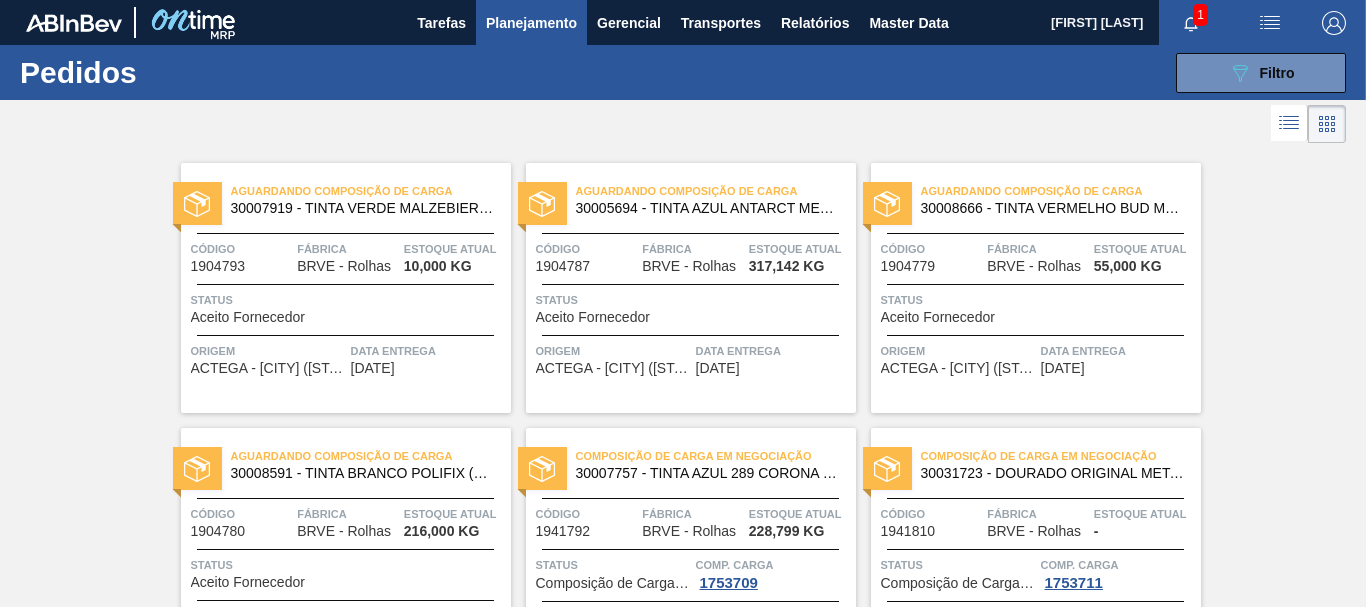 scroll, scrollTop: 0, scrollLeft: 0, axis: both 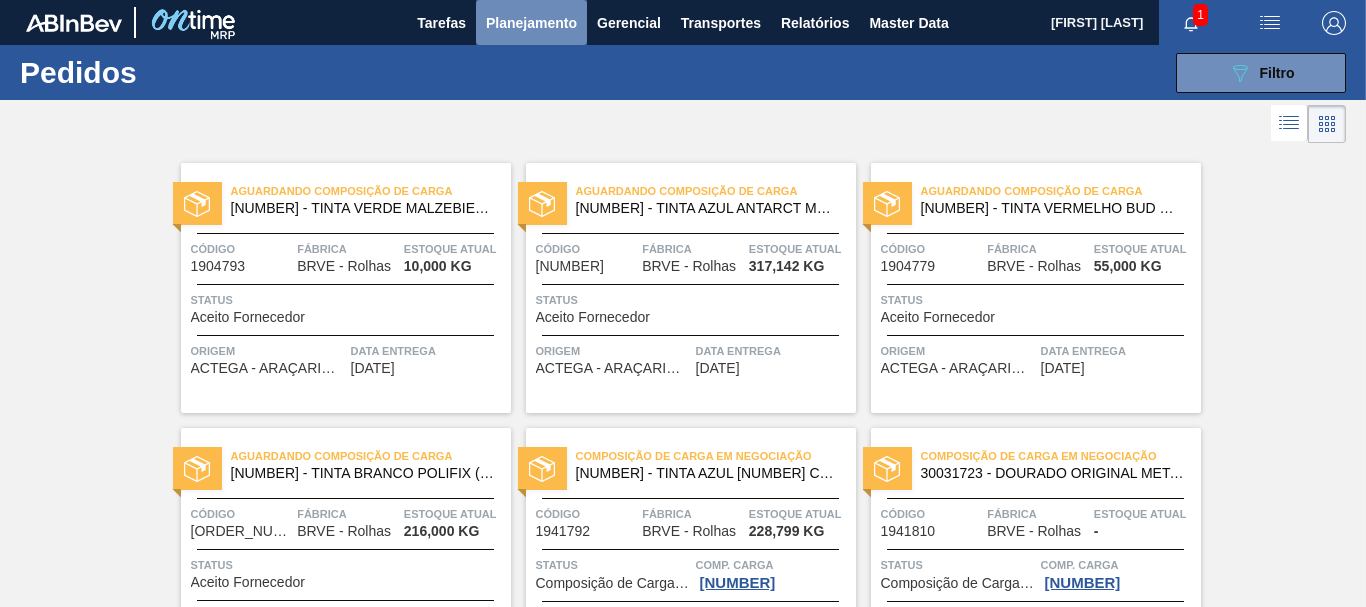 click on "Planejamento" at bounding box center (531, 23) 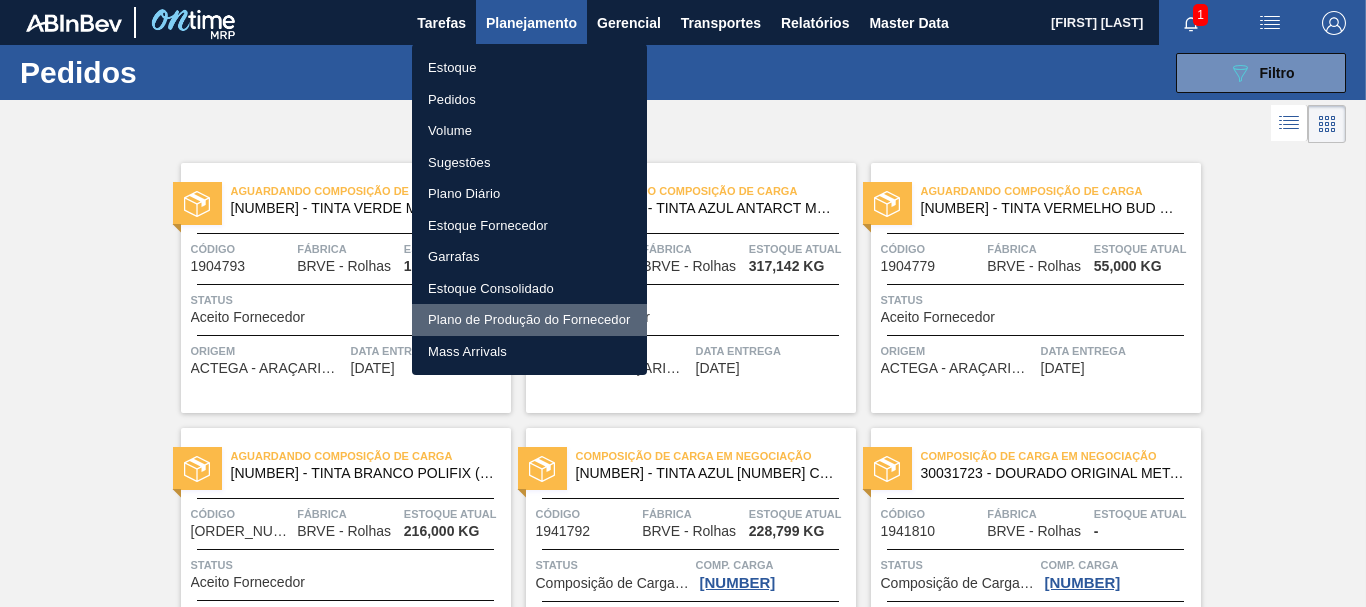 click on "Plano de Produção do Fornecedor" at bounding box center [529, 320] 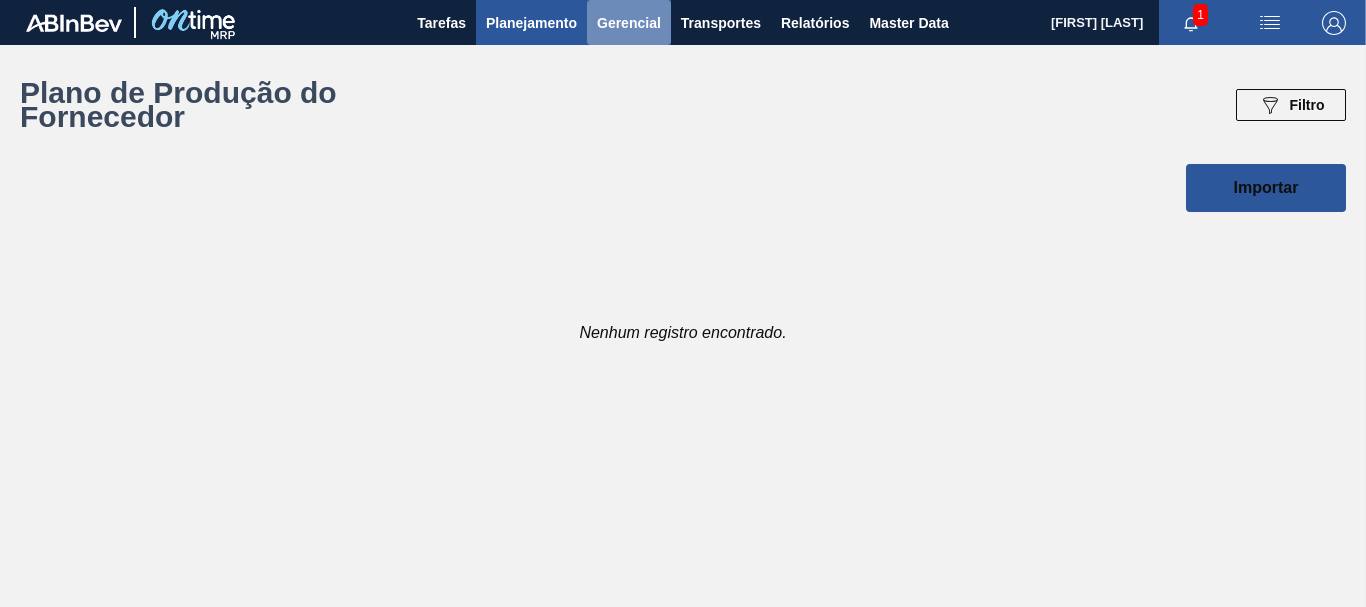 click on "Gerencial" at bounding box center [629, 23] 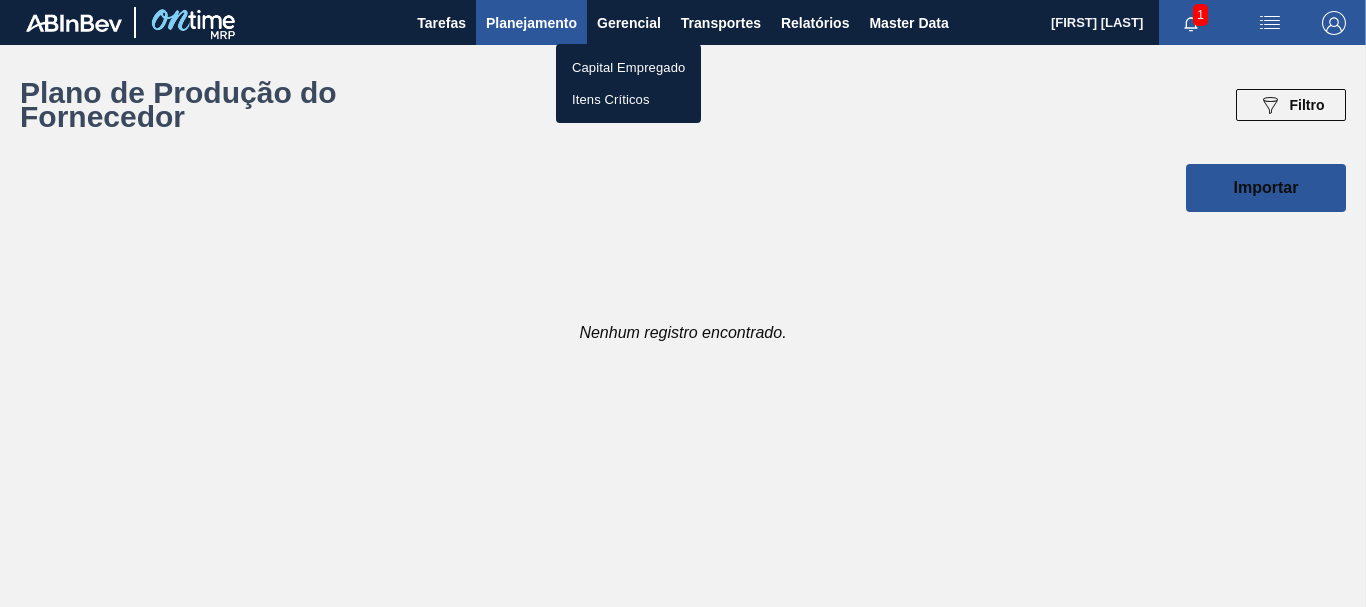 click on "Itens Críticos" at bounding box center (628, 100) 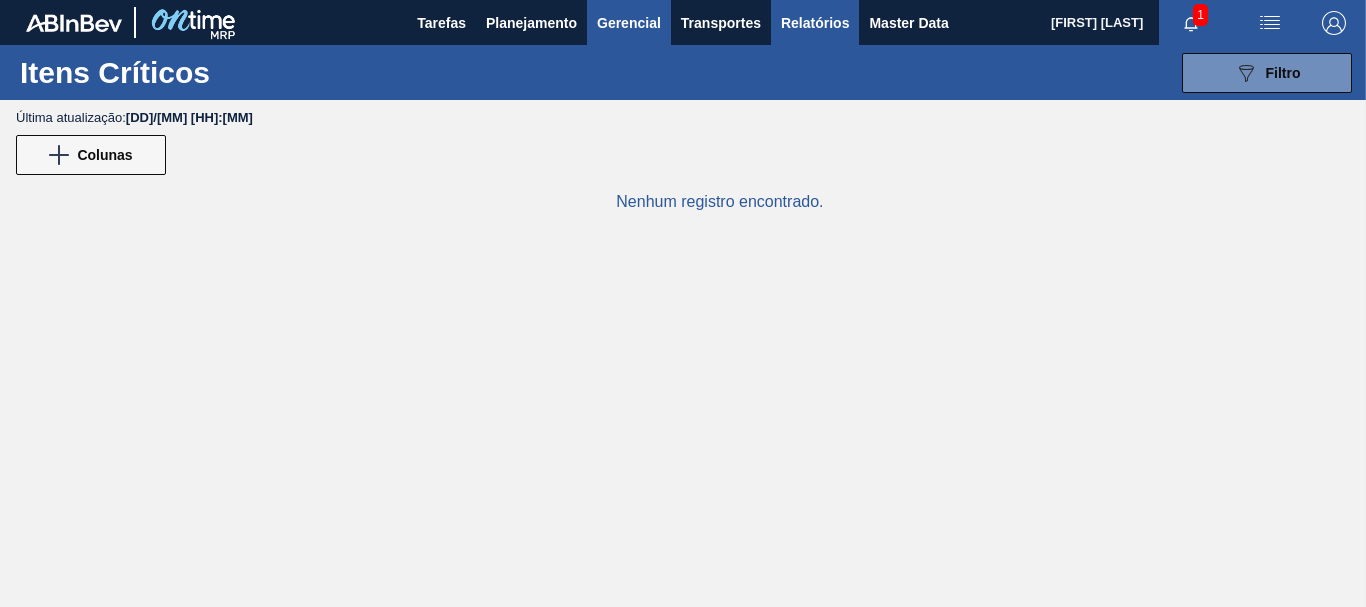 click on "Relatórios" at bounding box center [815, 23] 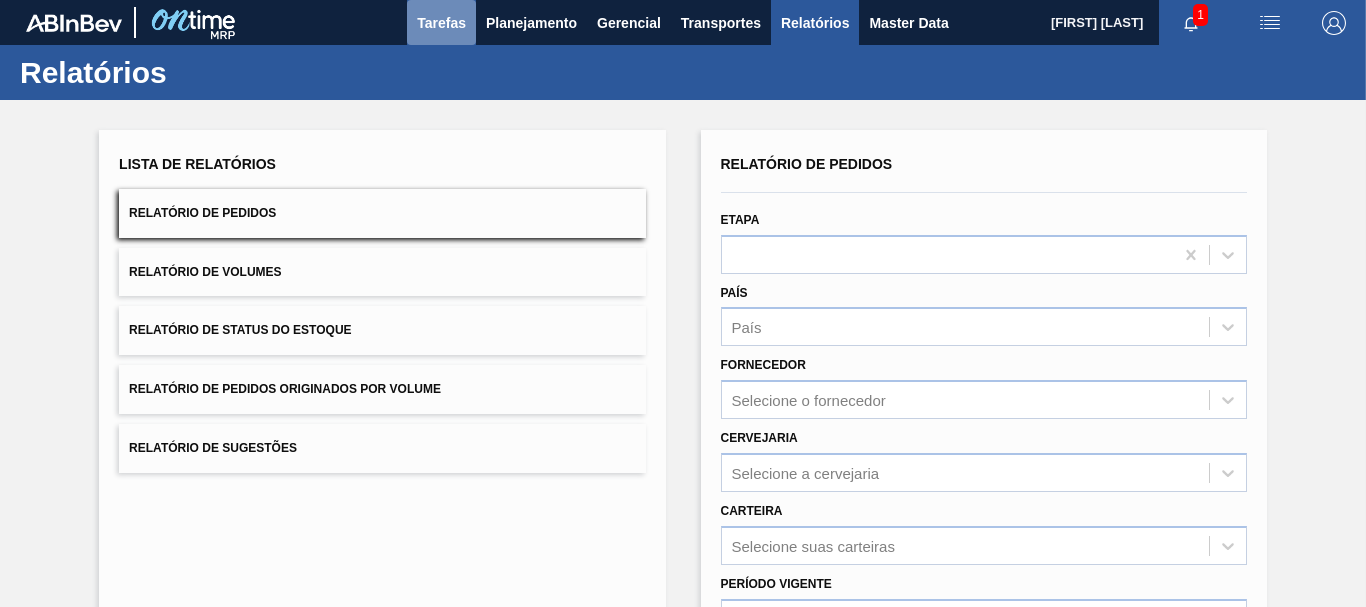 click on "Tarefas" at bounding box center [441, 23] 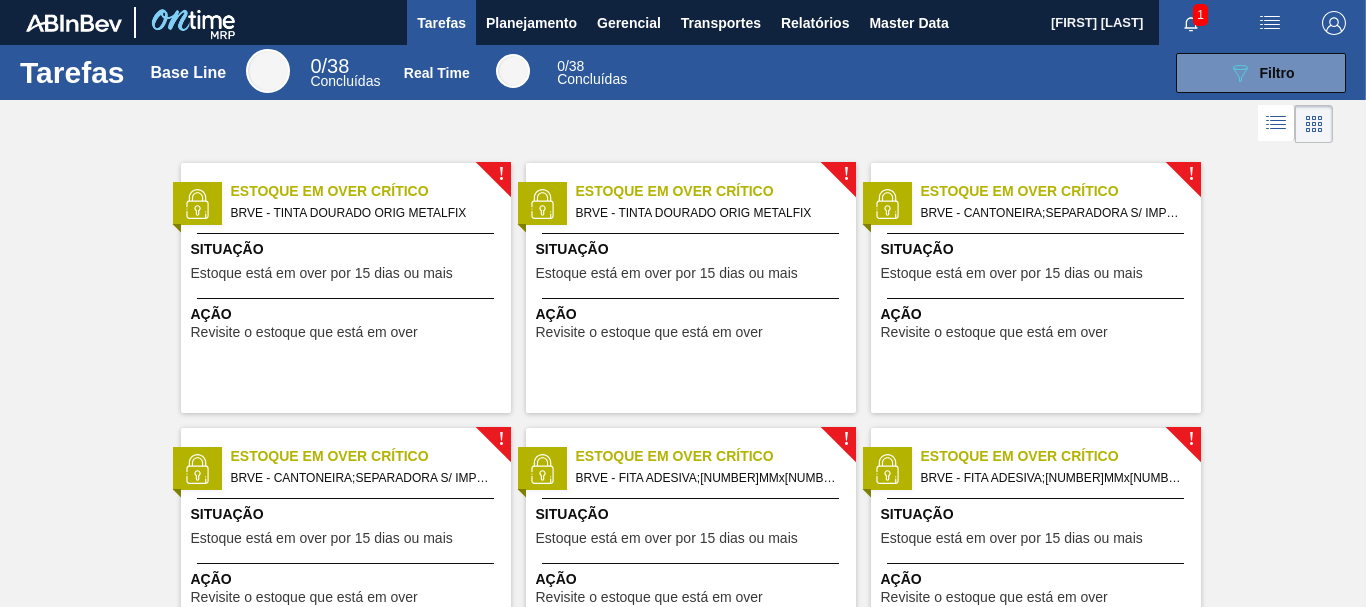 click on "0  /  38 Concluídas" at bounding box center (345, 73) 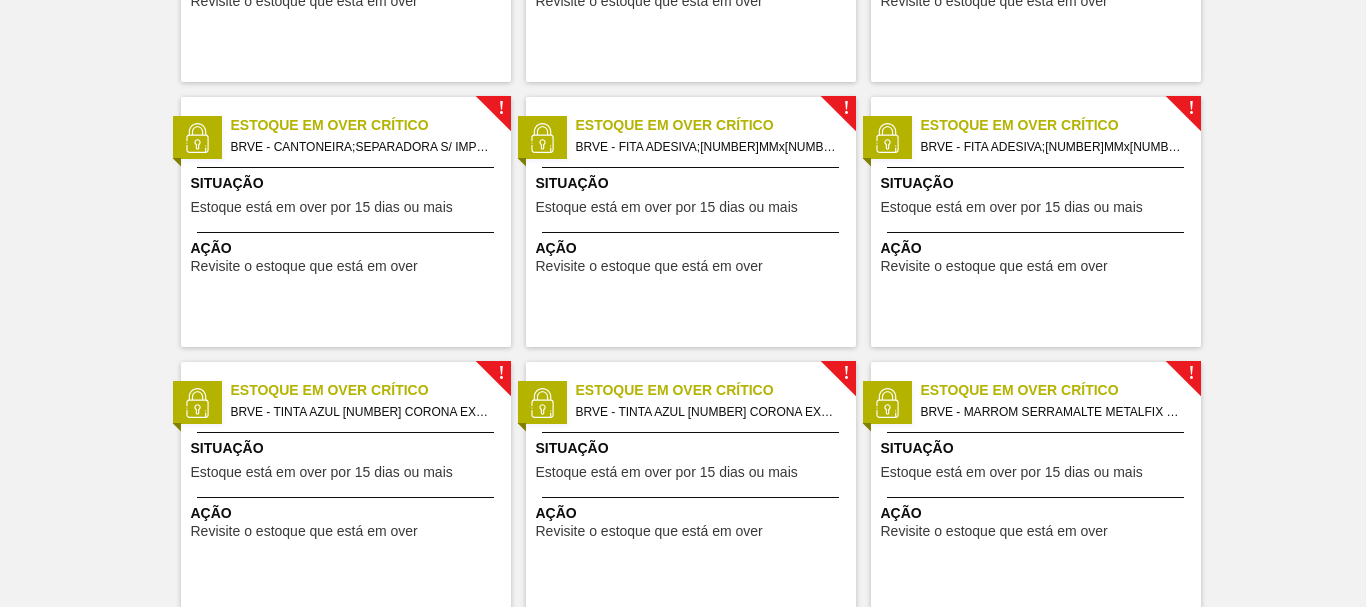 scroll, scrollTop: 0, scrollLeft: 0, axis: both 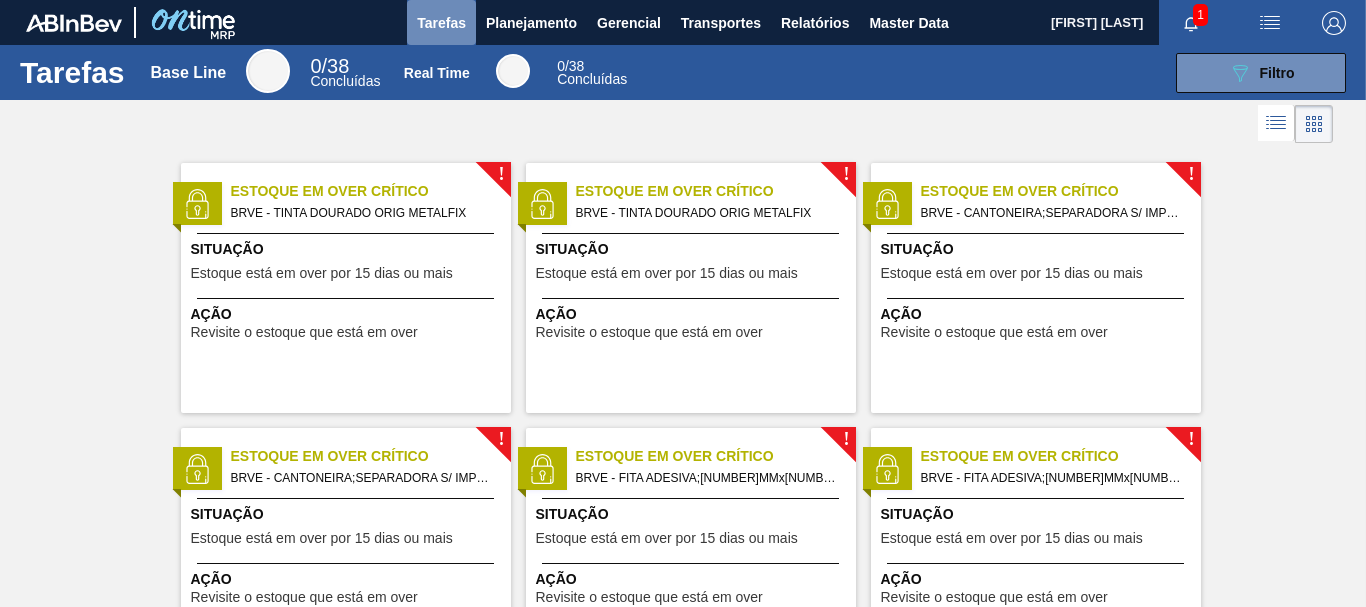click on "Tarefas" at bounding box center [441, 23] 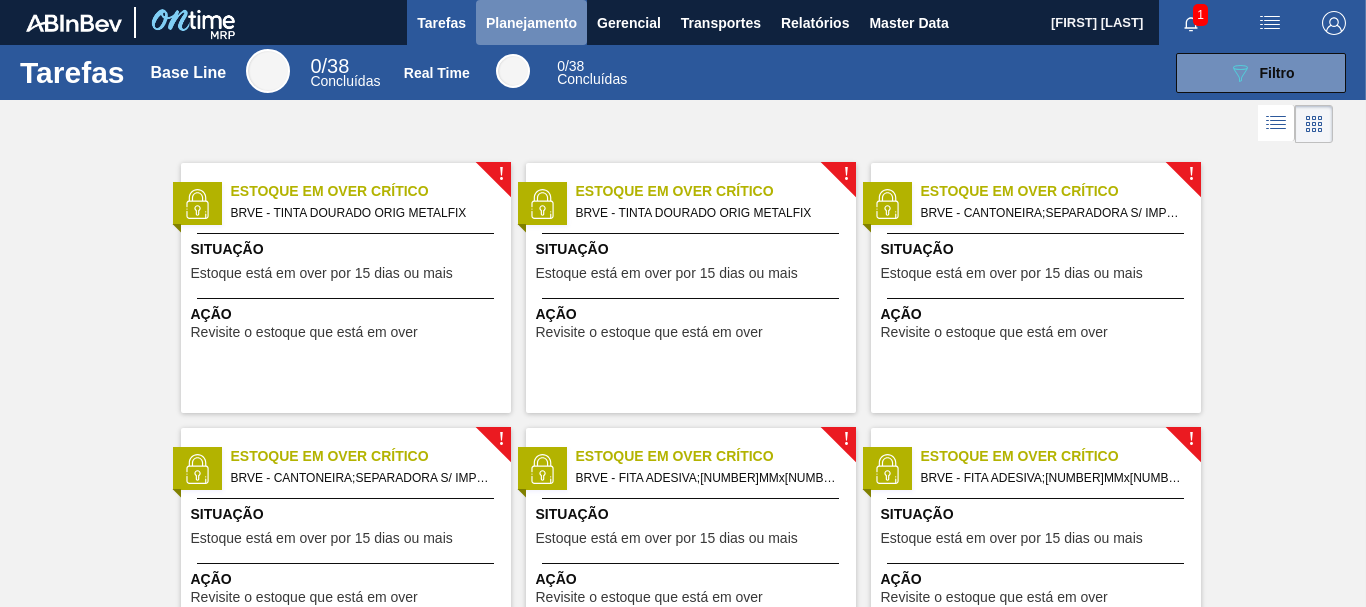 click on "Planejamento" at bounding box center (531, 23) 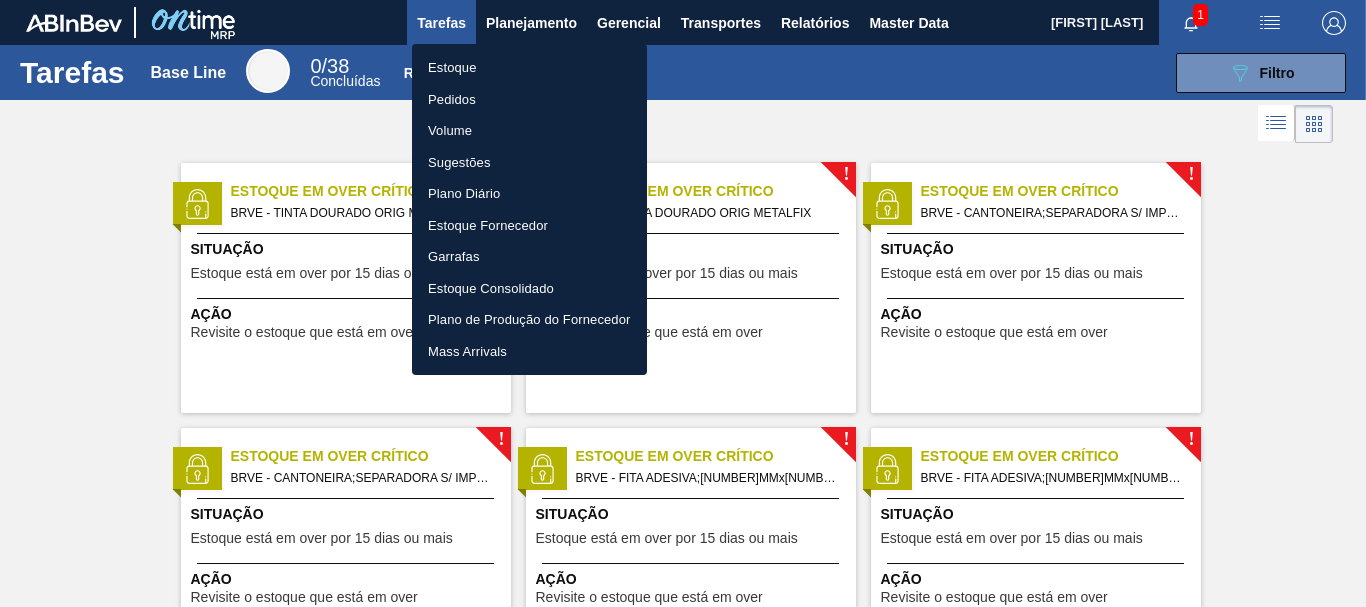 click on "Estoque" at bounding box center (529, 68) 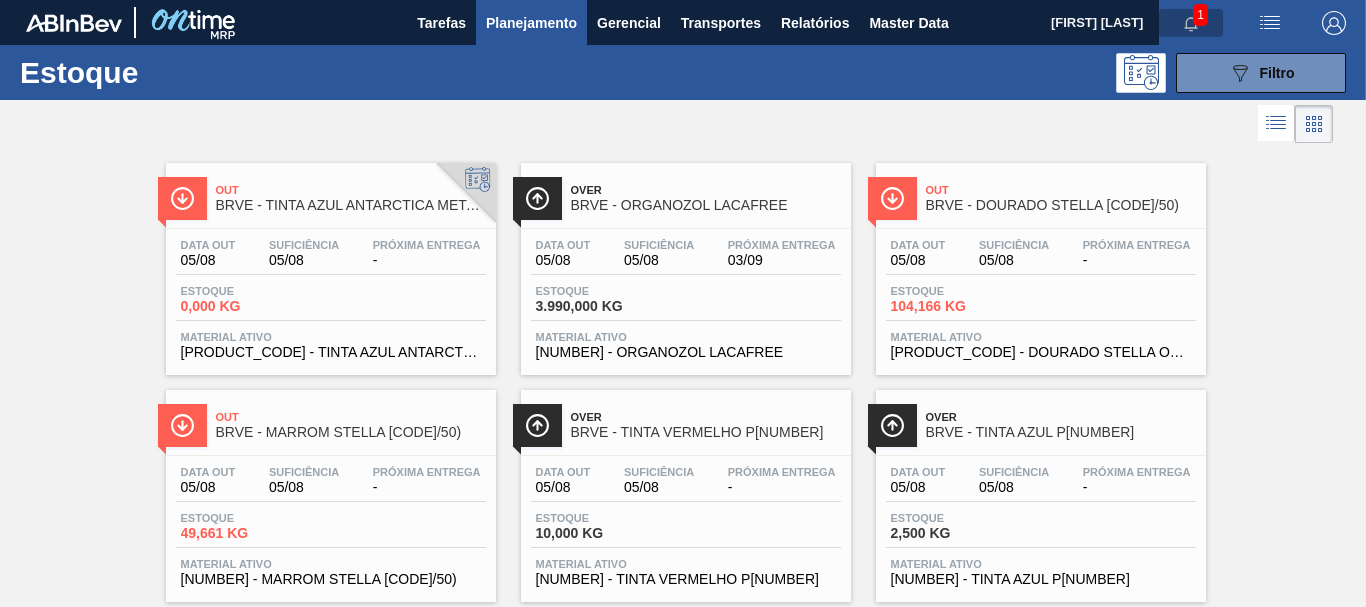 click at bounding box center (1191, 23) 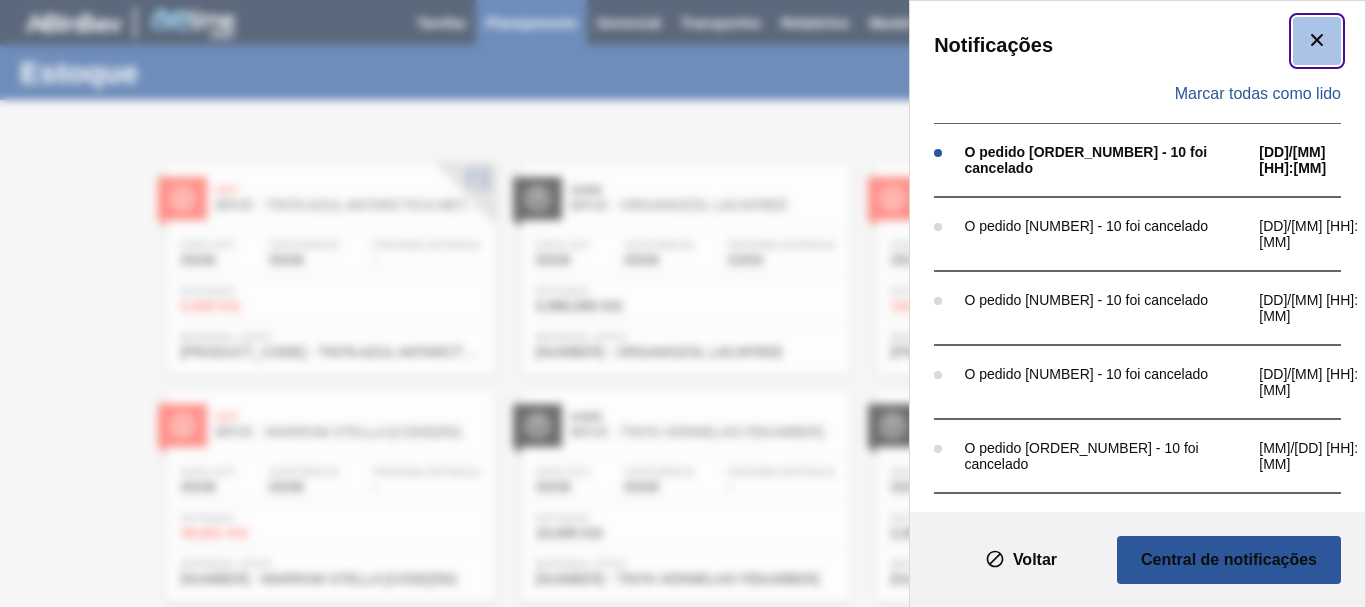 click 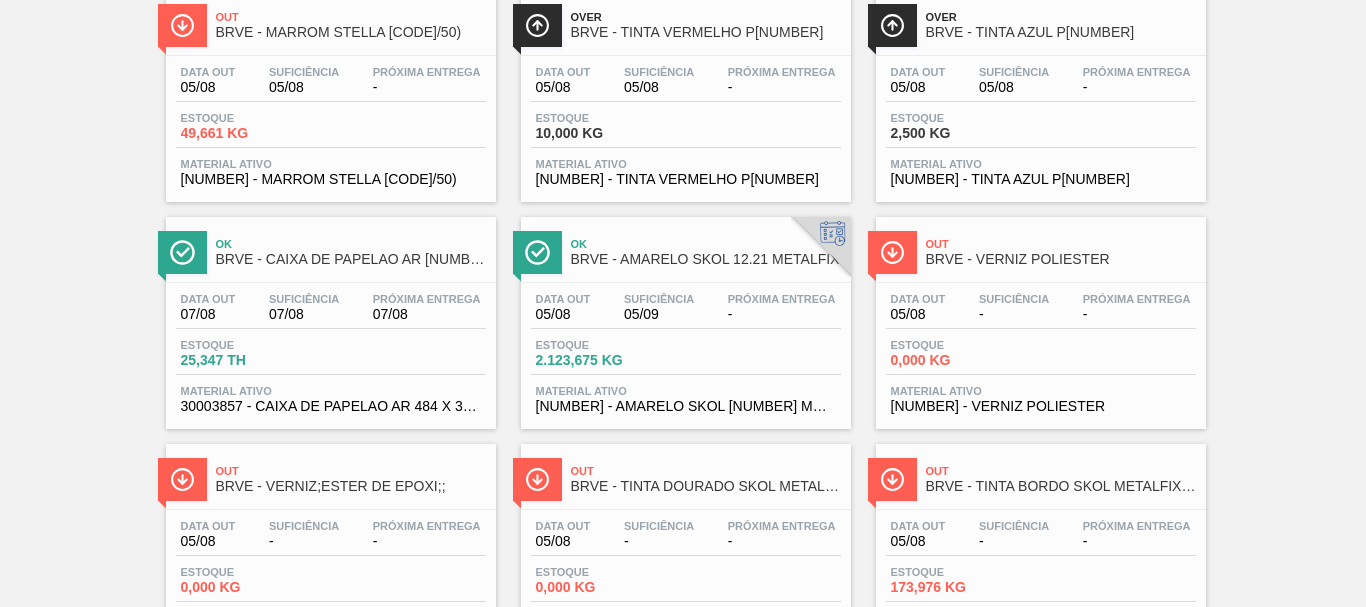 scroll, scrollTop: 500, scrollLeft: 0, axis: vertical 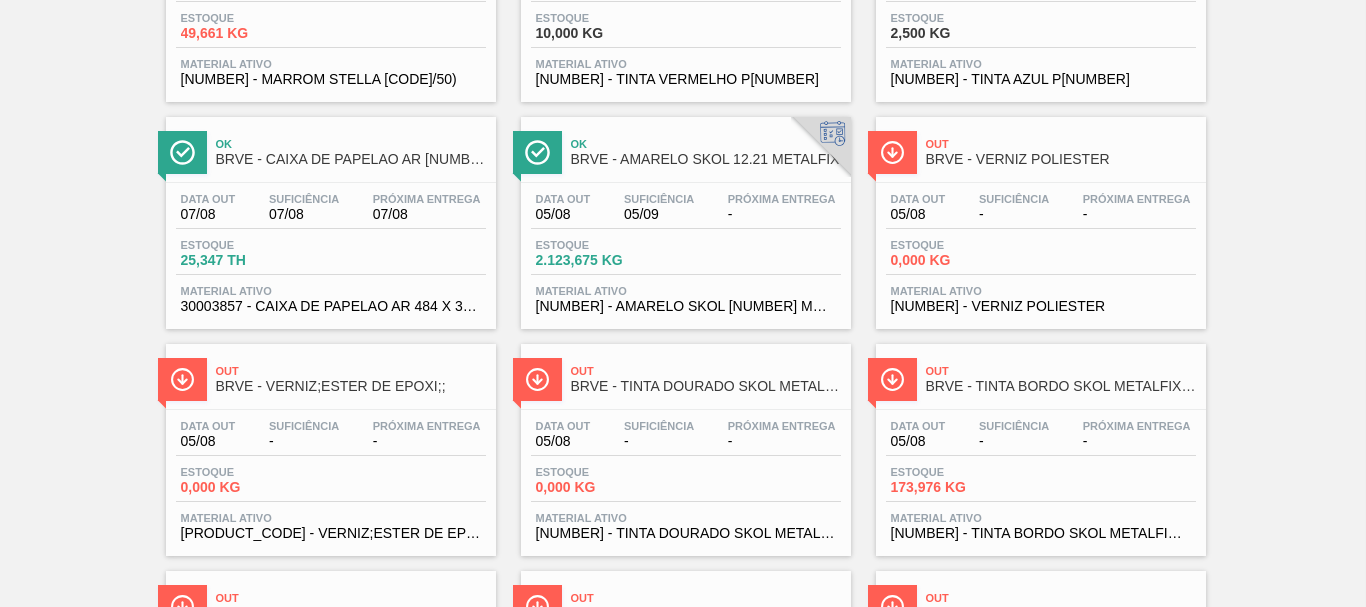 click on "BRVE - VERNIZ;ESTER DE EPOXI;;" at bounding box center [351, 386] 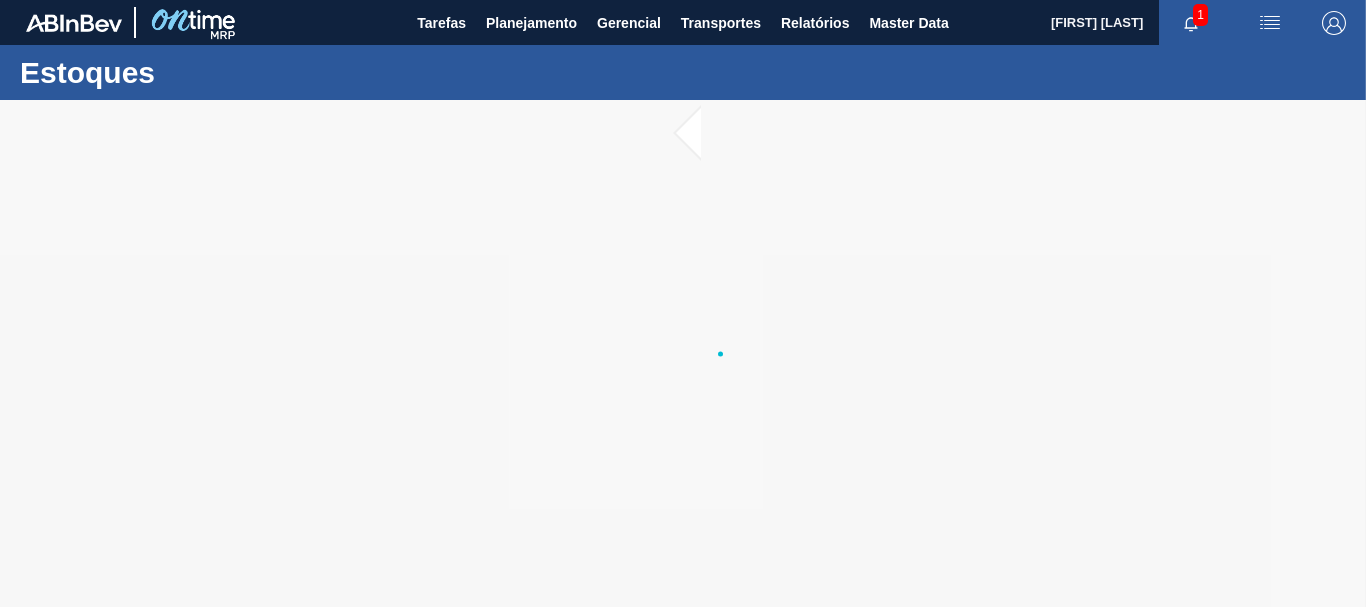 scroll, scrollTop: 0, scrollLeft: 0, axis: both 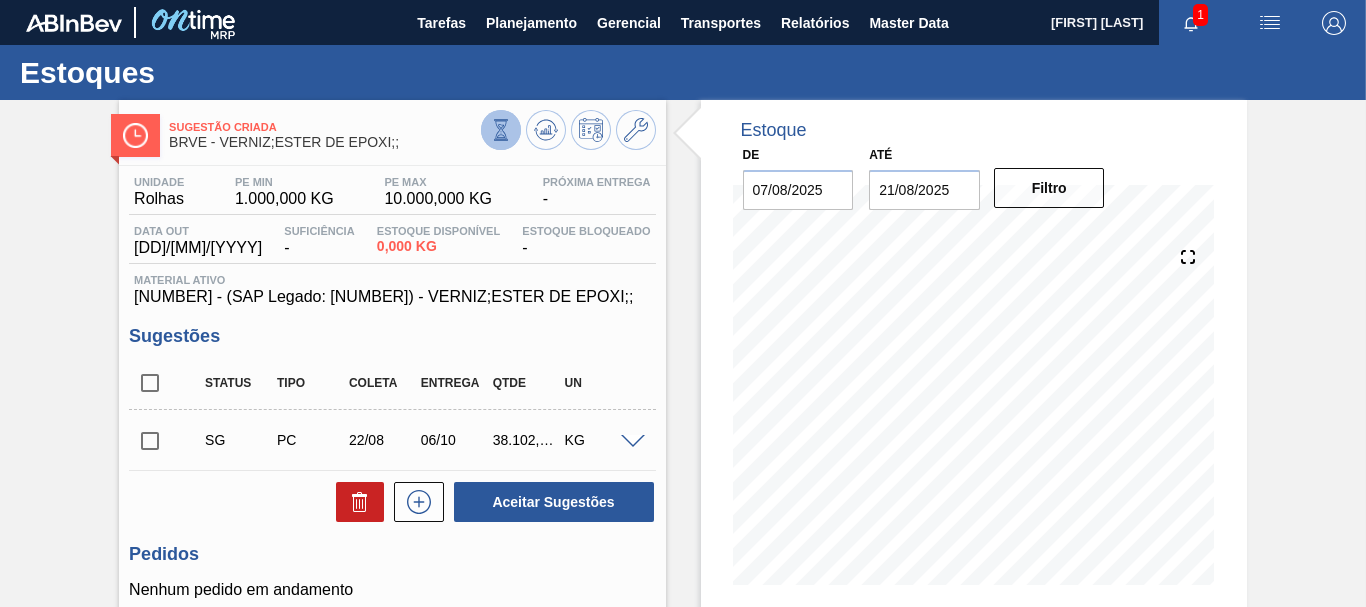 click 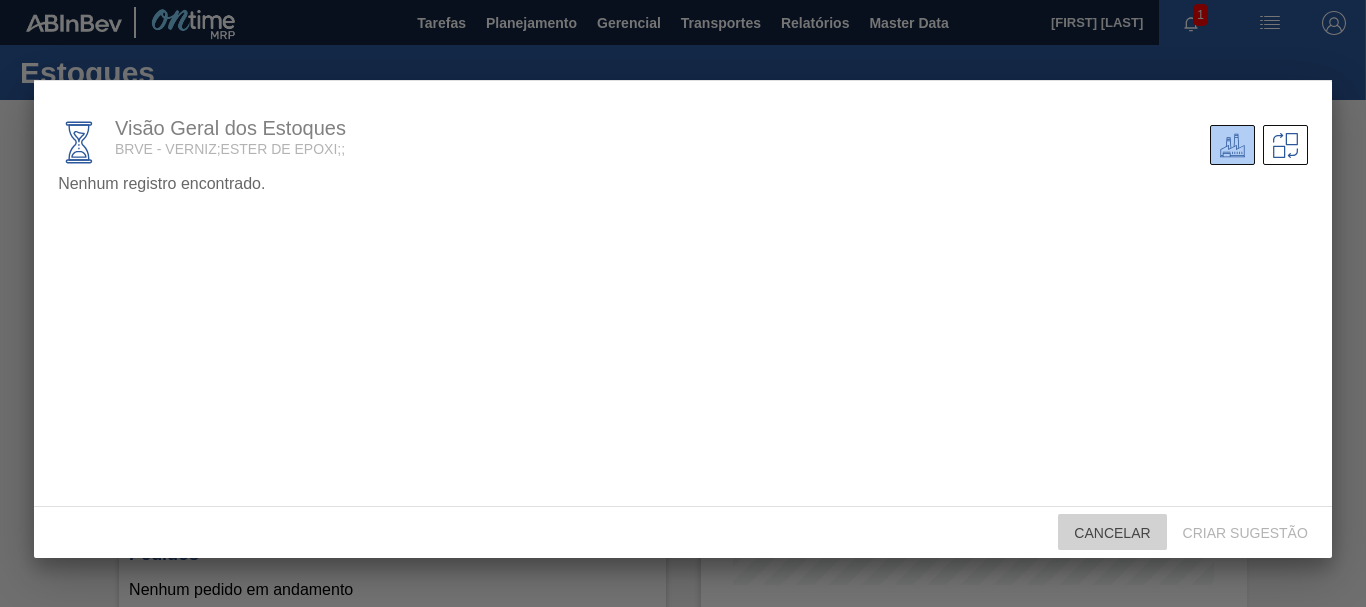 click on "Cancelar" at bounding box center (1112, 532) 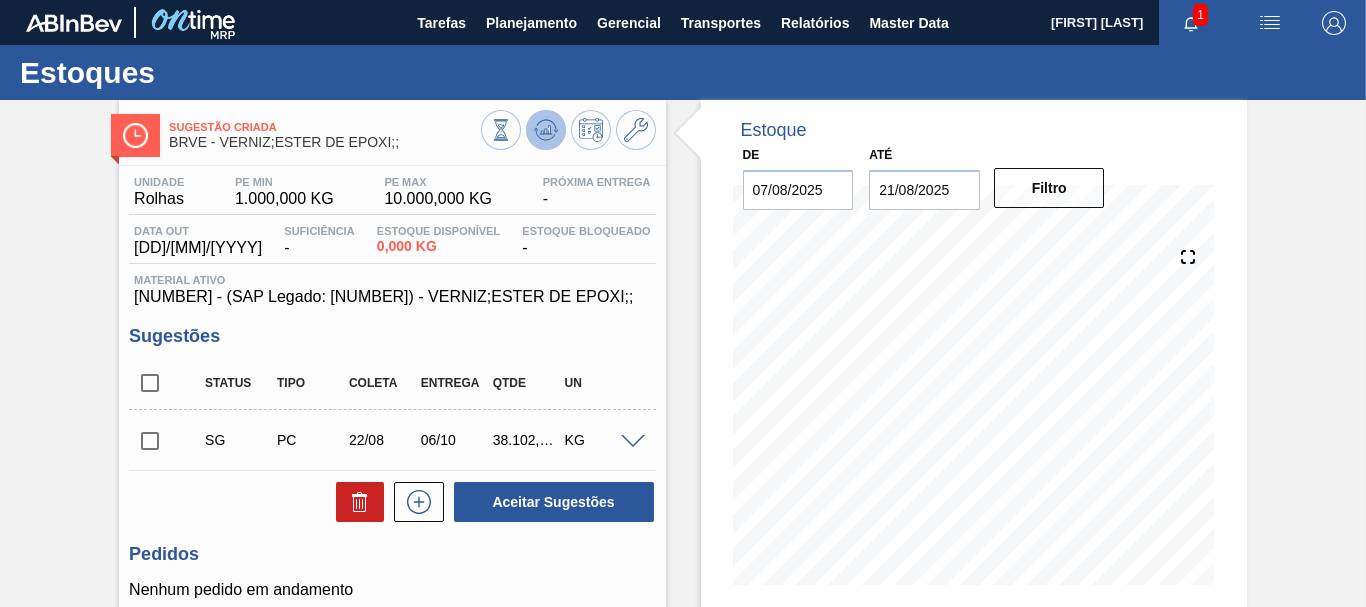 click 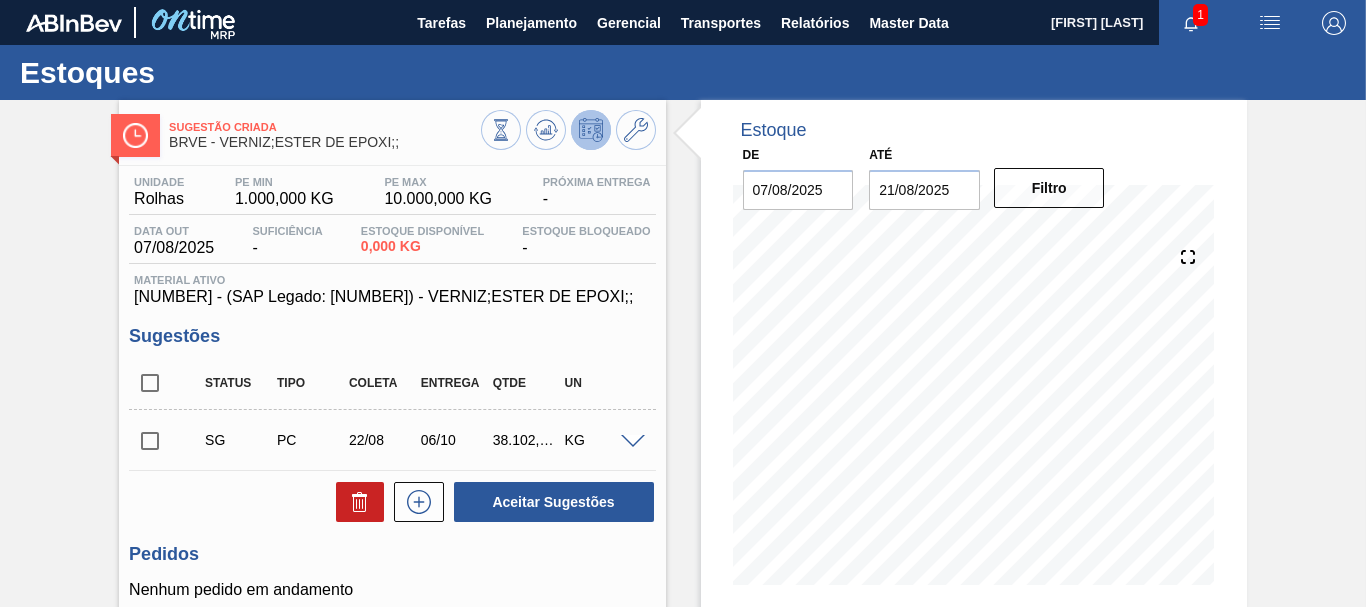 click 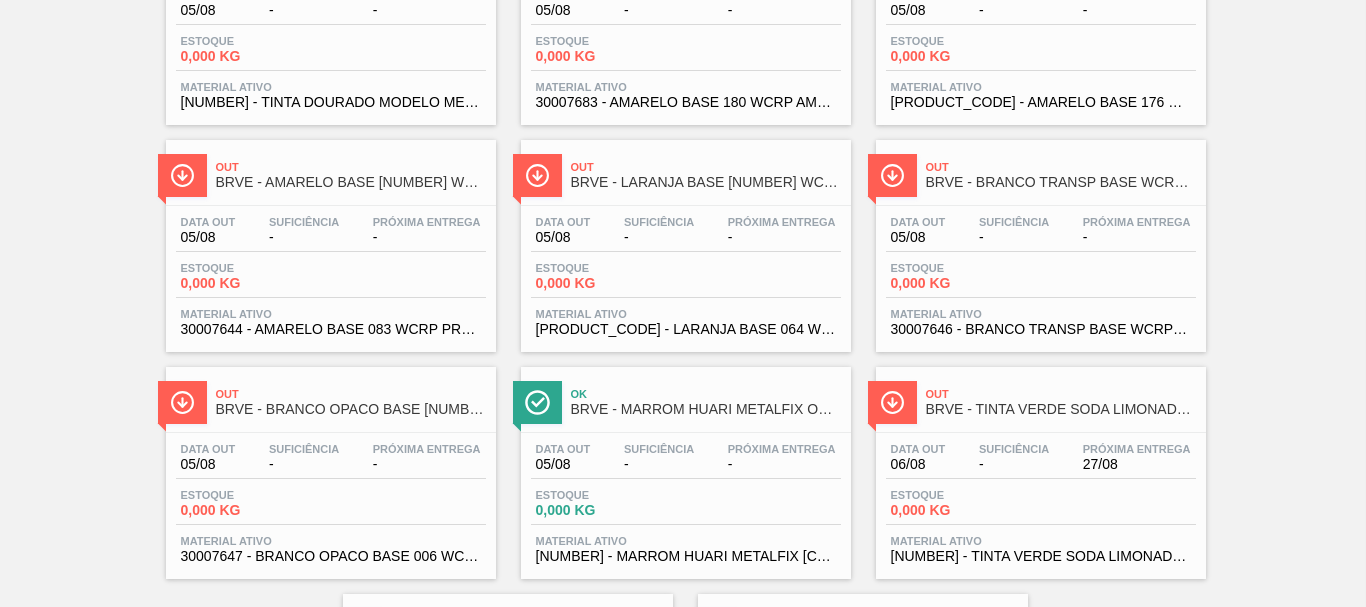 scroll, scrollTop: 3448, scrollLeft: 0, axis: vertical 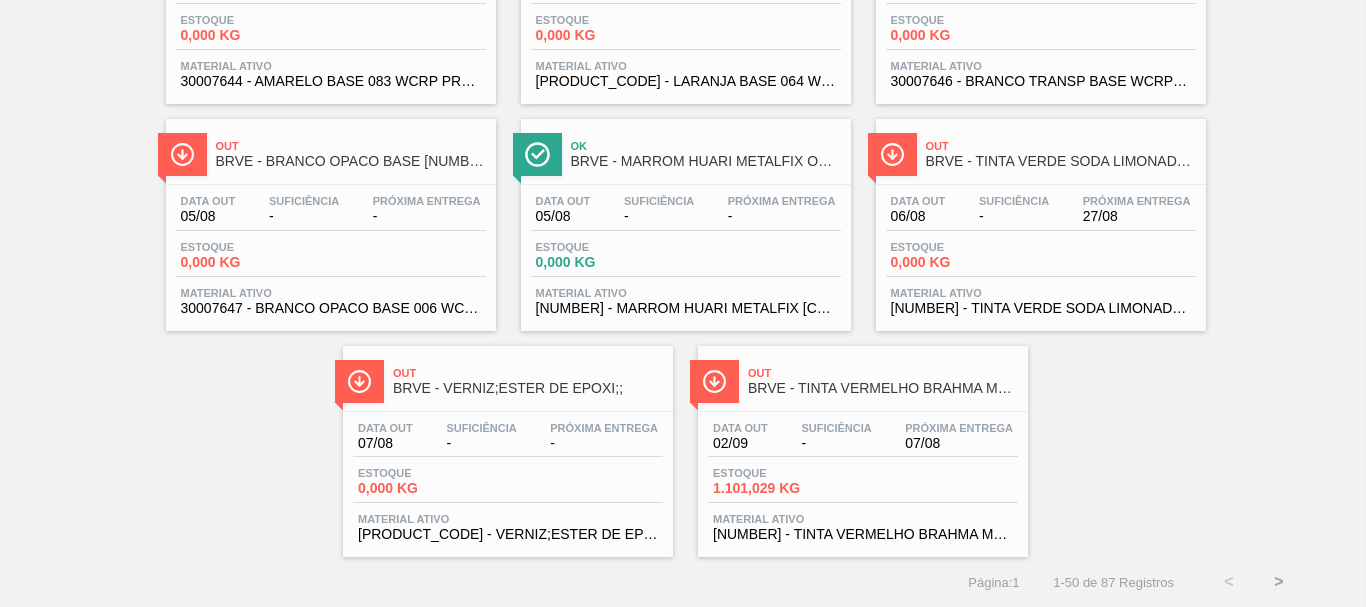 click on "BRVE - VERNIZ;ESTER DE EPOXI;;" at bounding box center [528, 388] 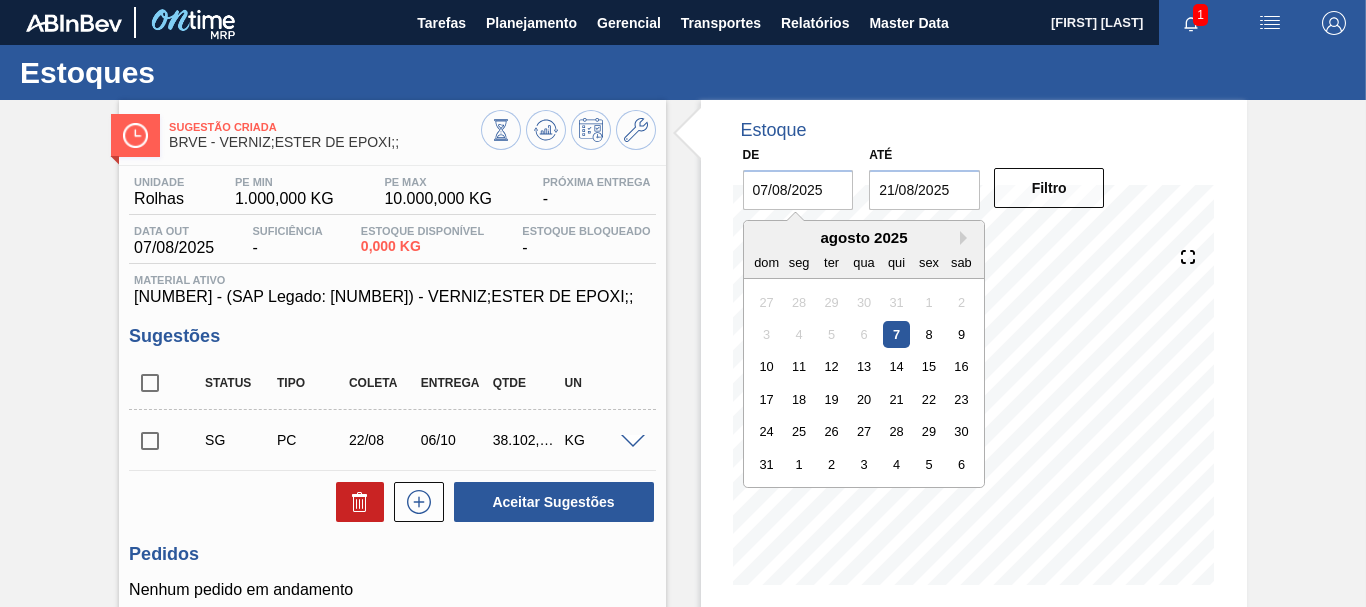 click on "07/08/2025" at bounding box center [798, 190] 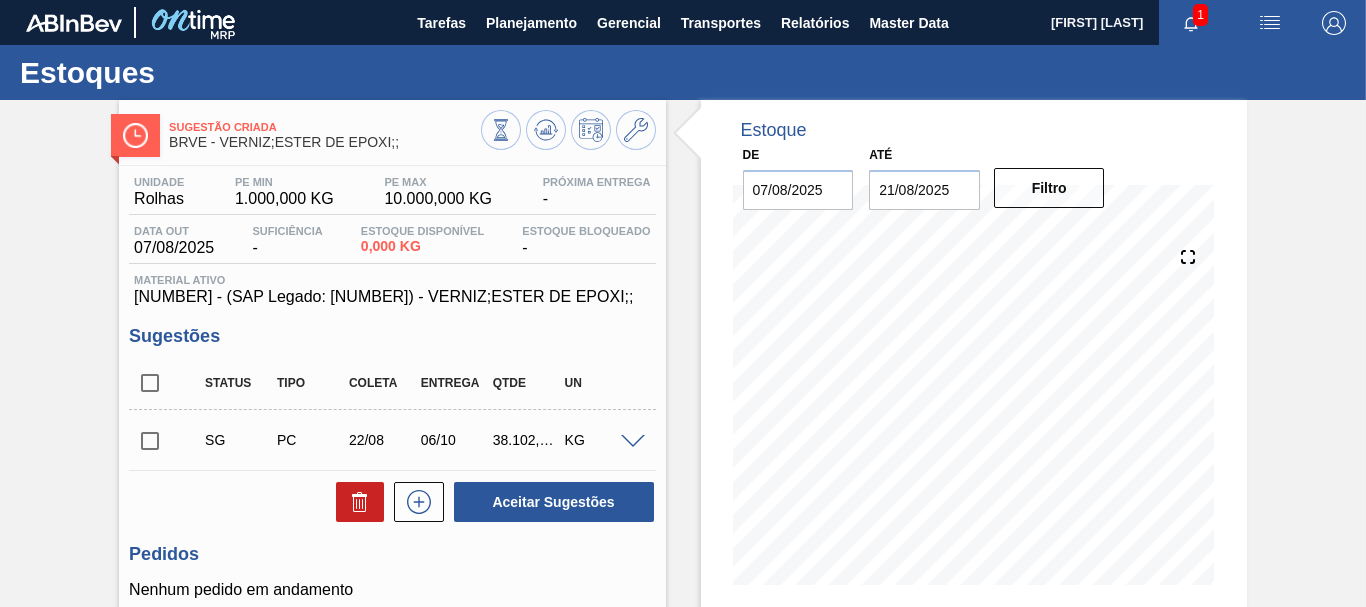 click at bounding box center [633, 442] 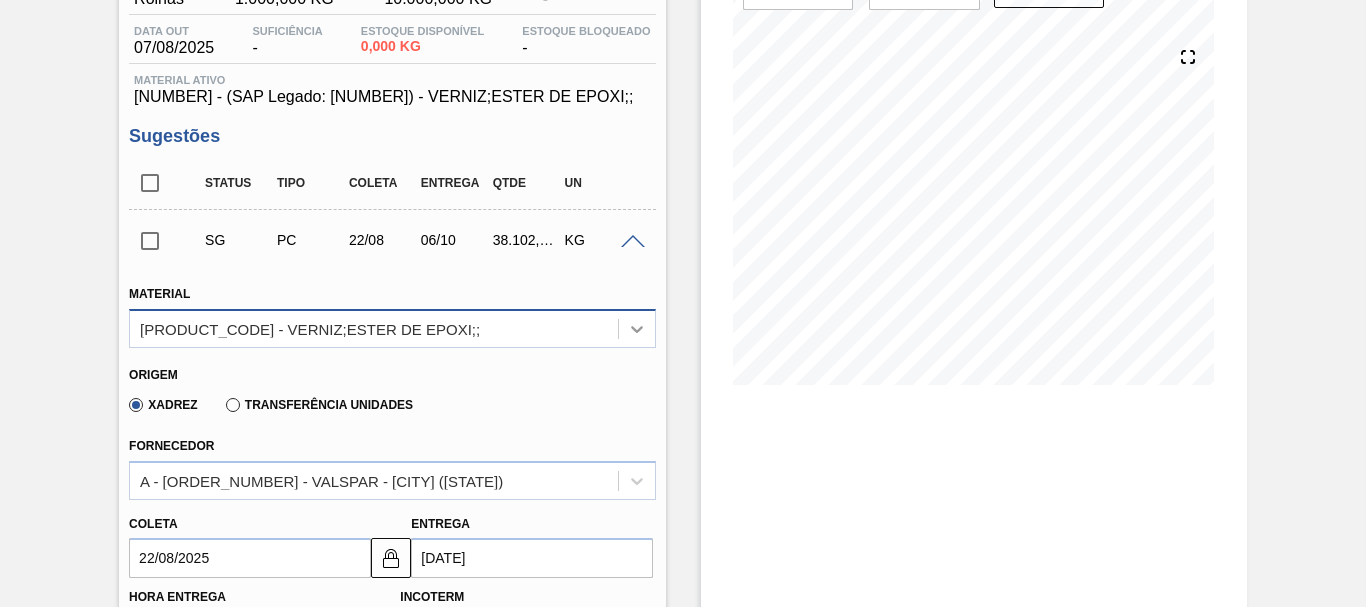 scroll, scrollTop: 300, scrollLeft: 0, axis: vertical 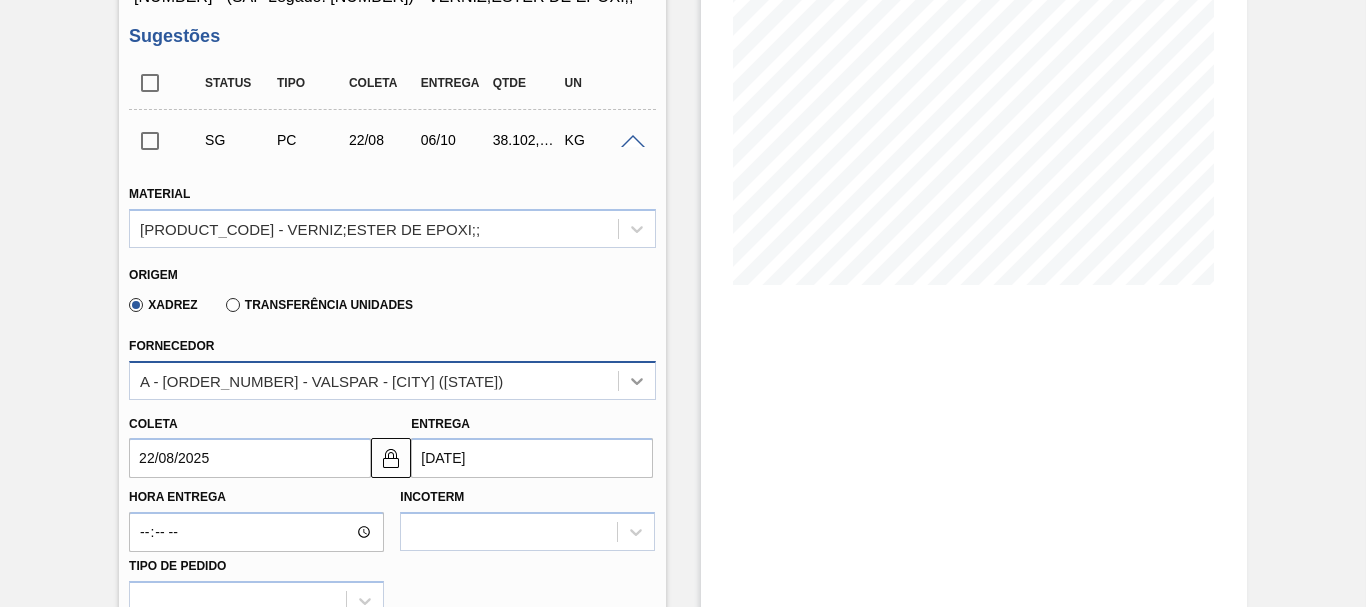 click 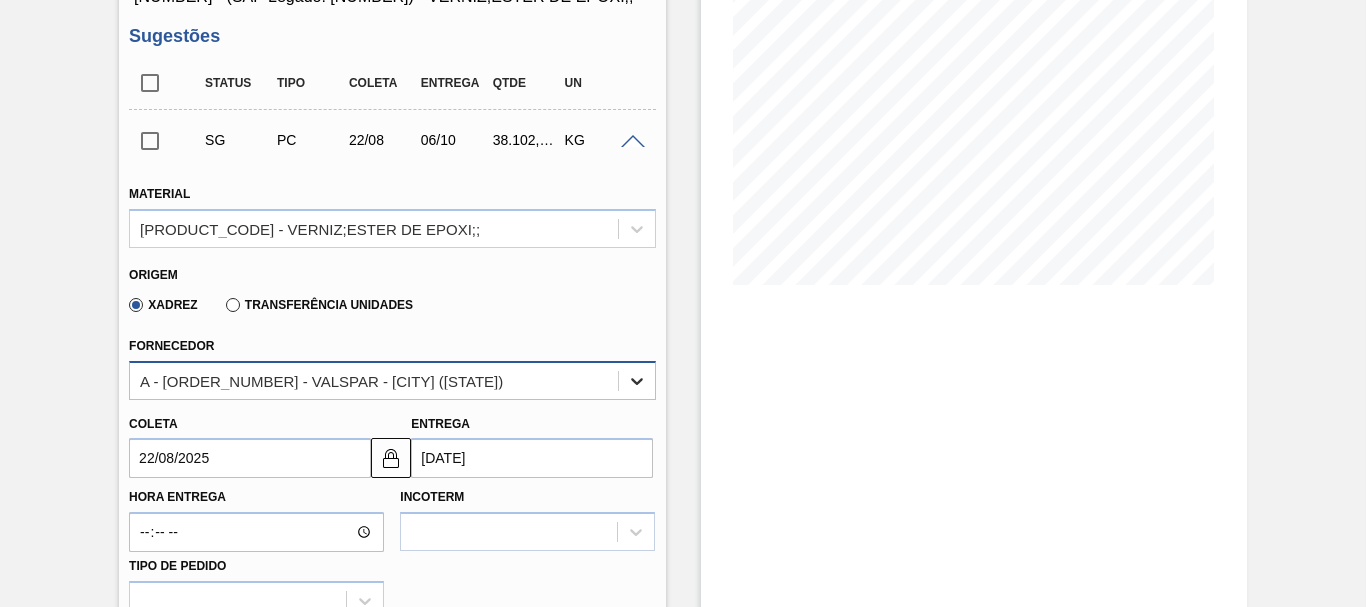 click 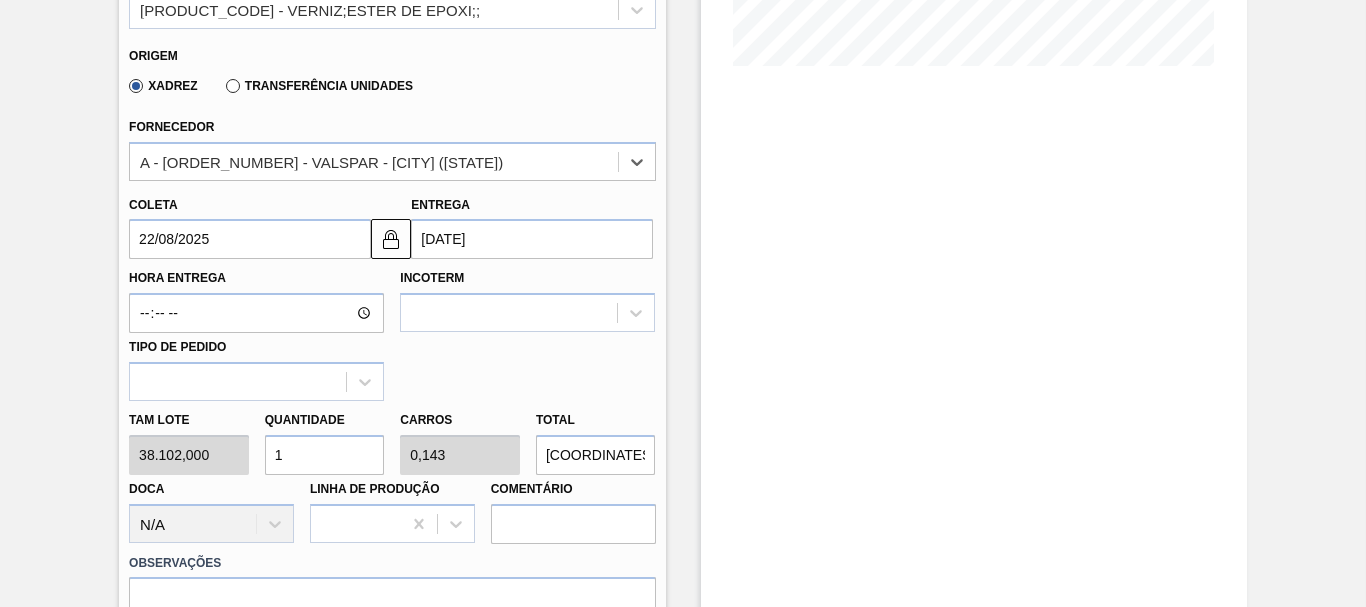 scroll, scrollTop: 0, scrollLeft: 0, axis: both 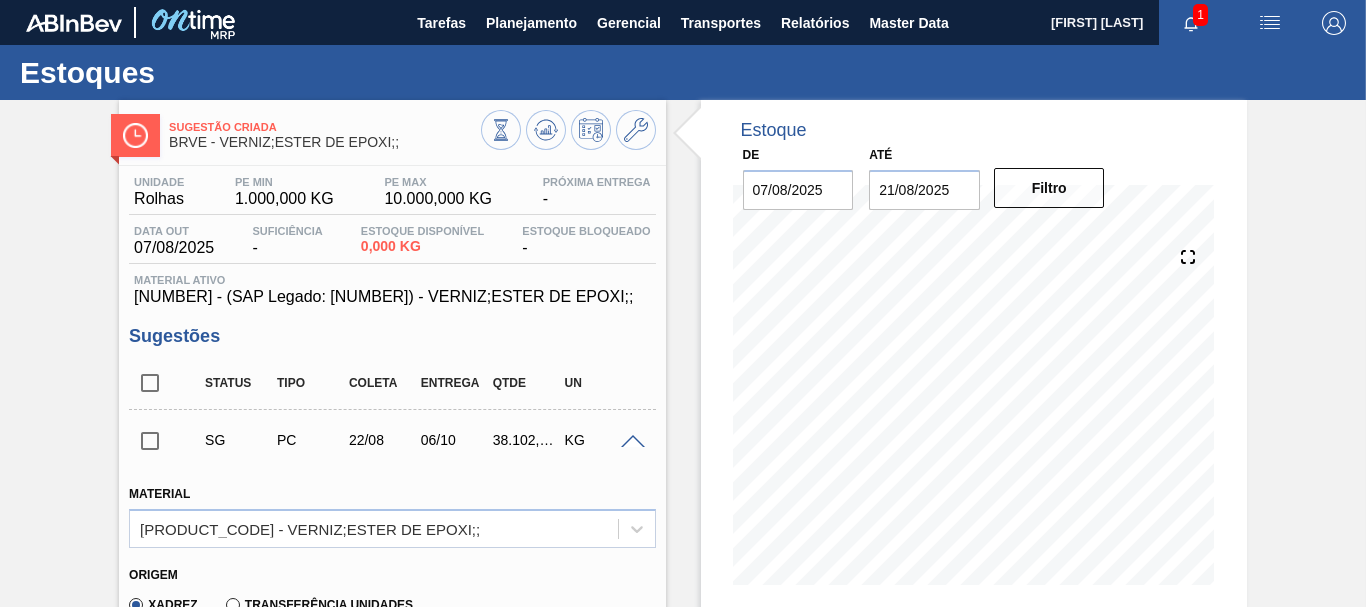 click at bounding box center [1270, 23] 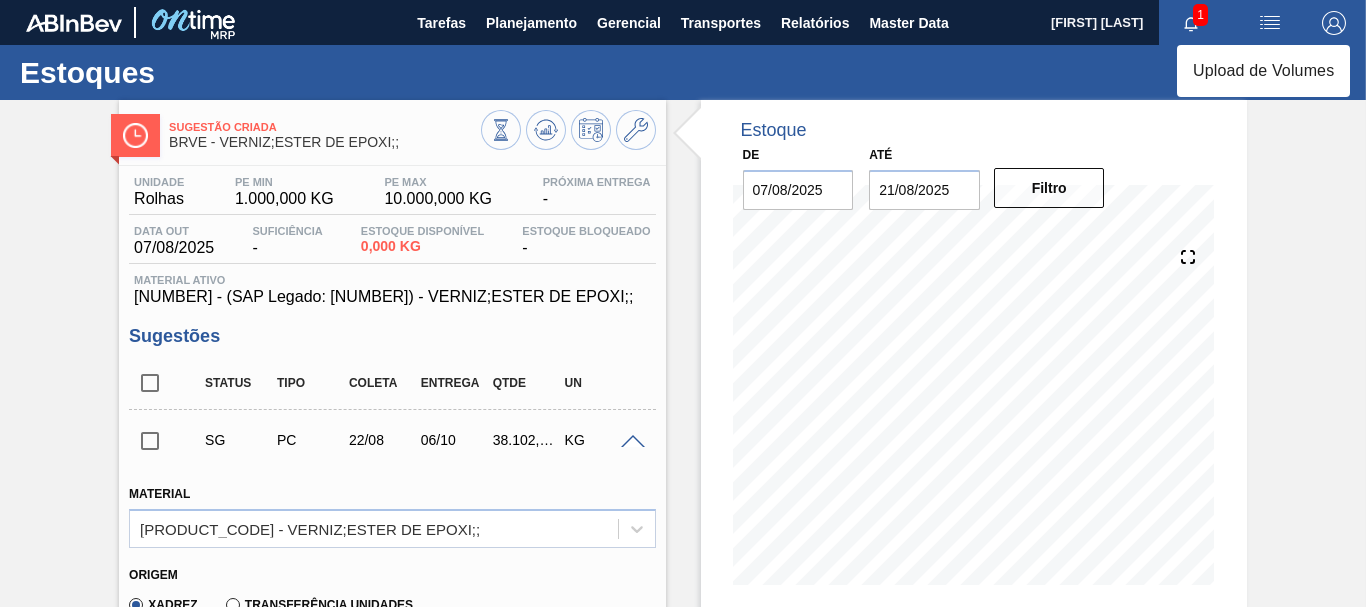 click on "Upload de Volumes" at bounding box center (1263, 71) 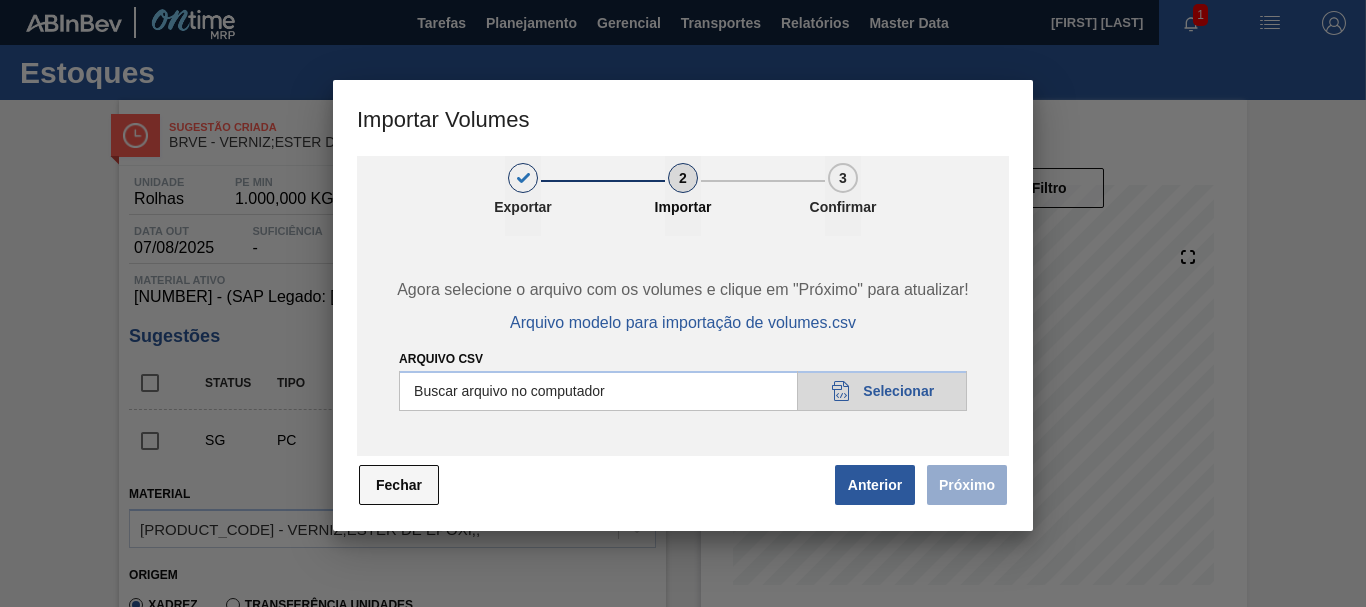click on "Fechar" at bounding box center (399, 485) 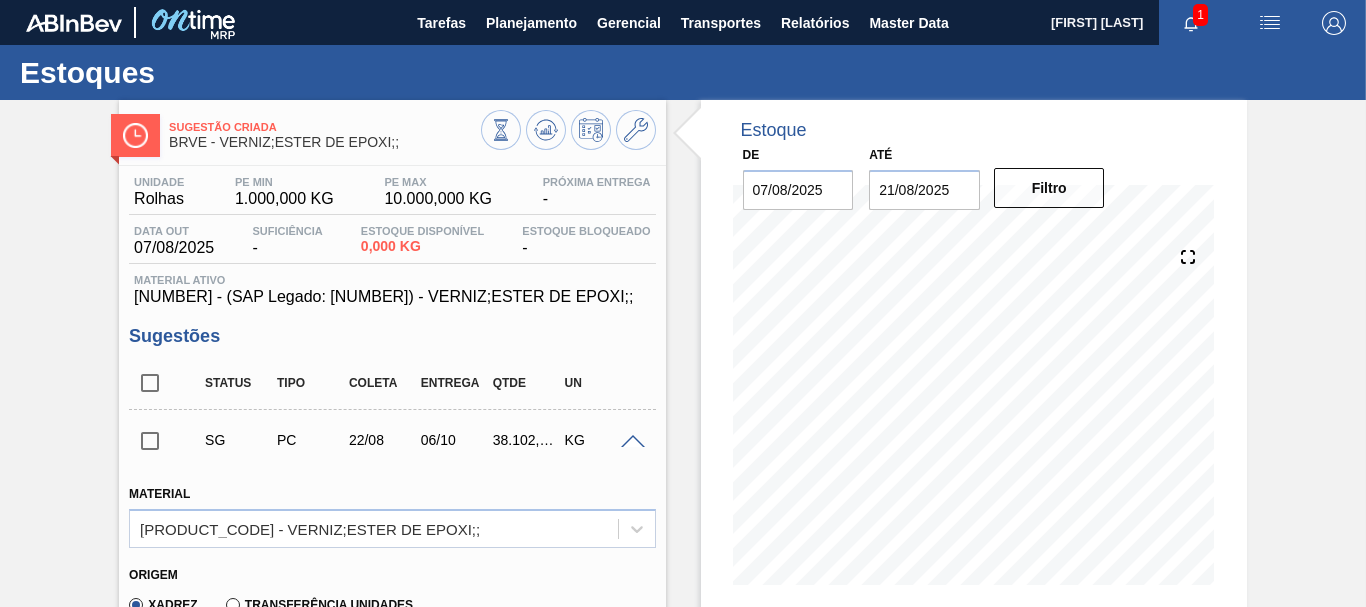 click on "[FIRST] [LAST]" at bounding box center (1097, 22) 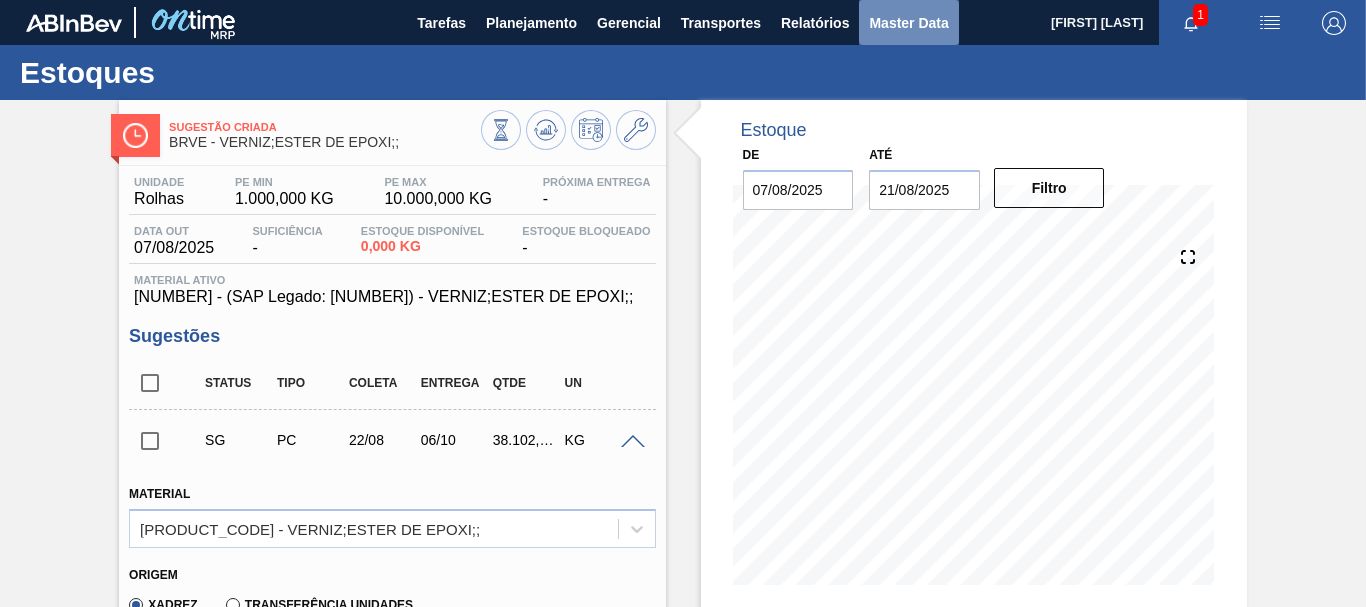 click on "Master Data" at bounding box center (908, 23) 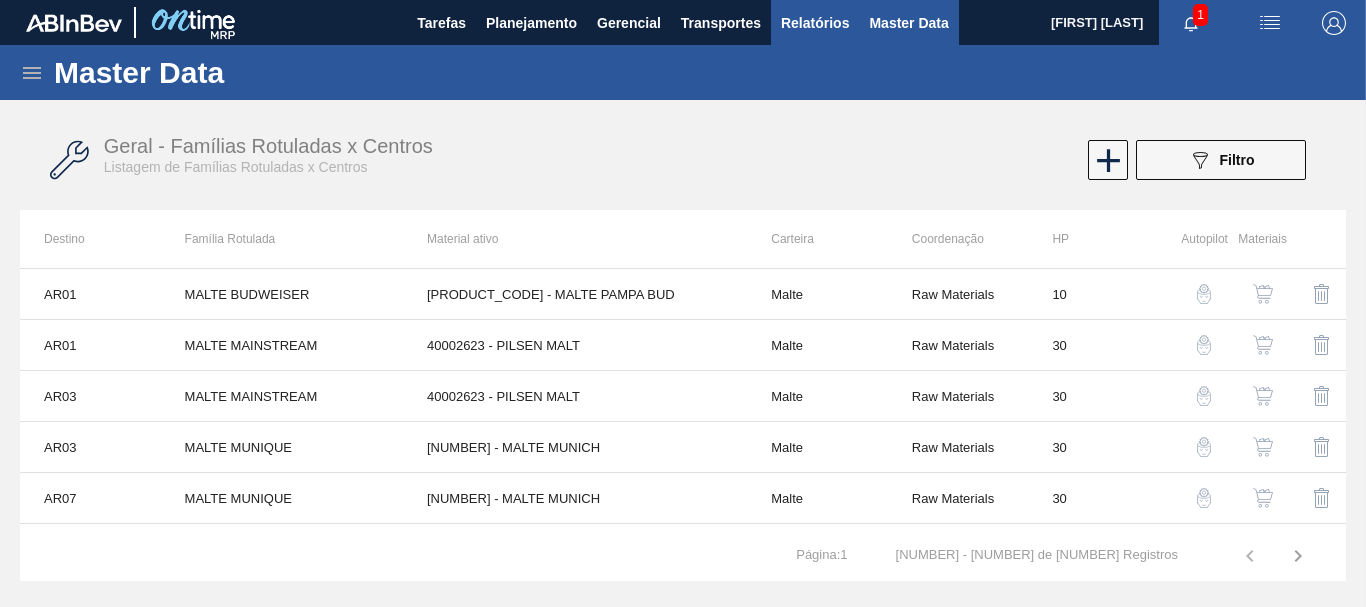click on "Relatórios" at bounding box center (815, 23) 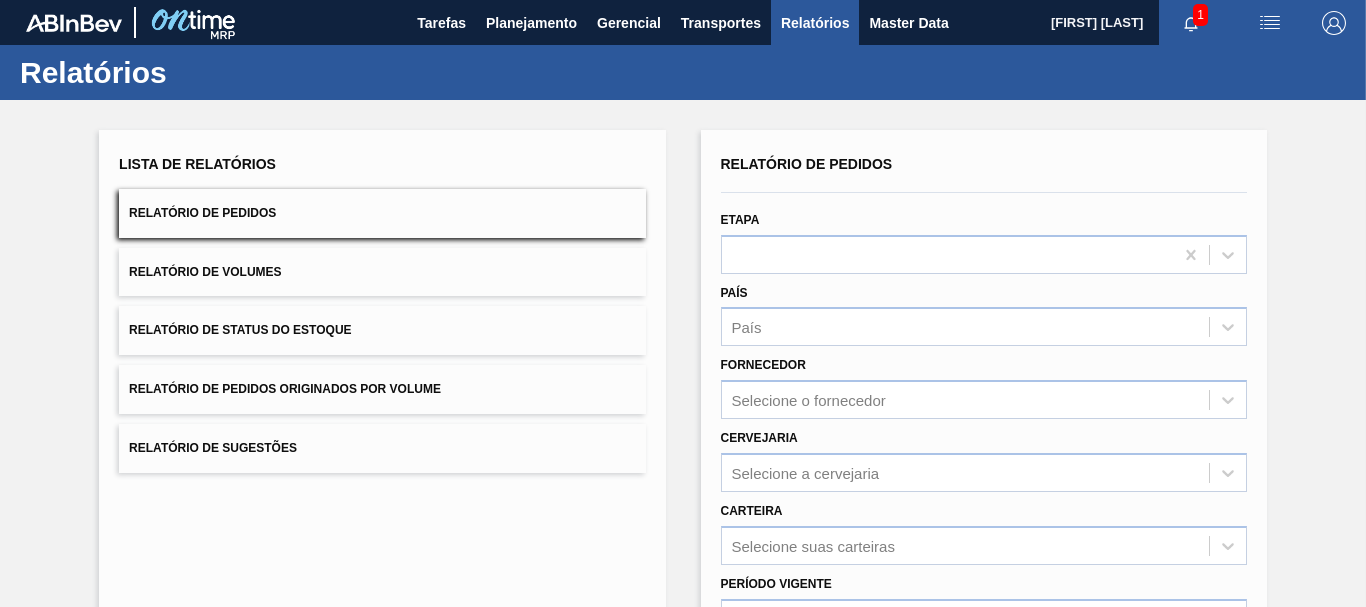 click on "1" at bounding box center [1200, 15] 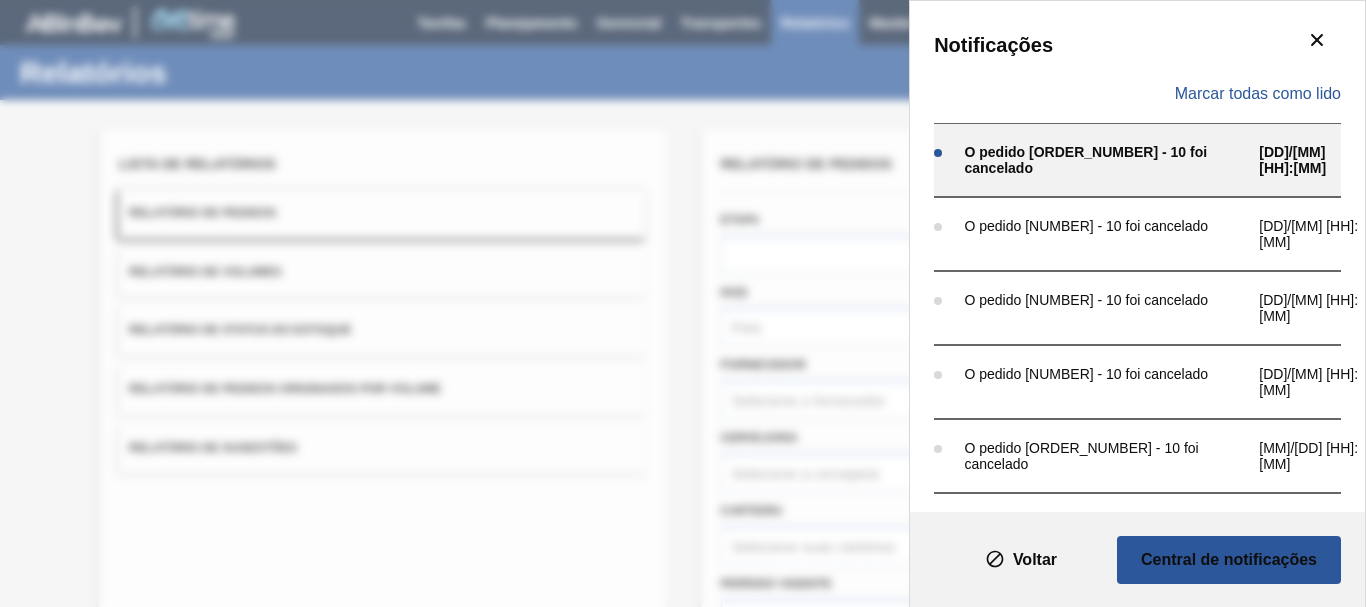 click on "O pedido [ORDER_NUMBER] - 10 foi cancelado" at bounding box center [1106, 160] 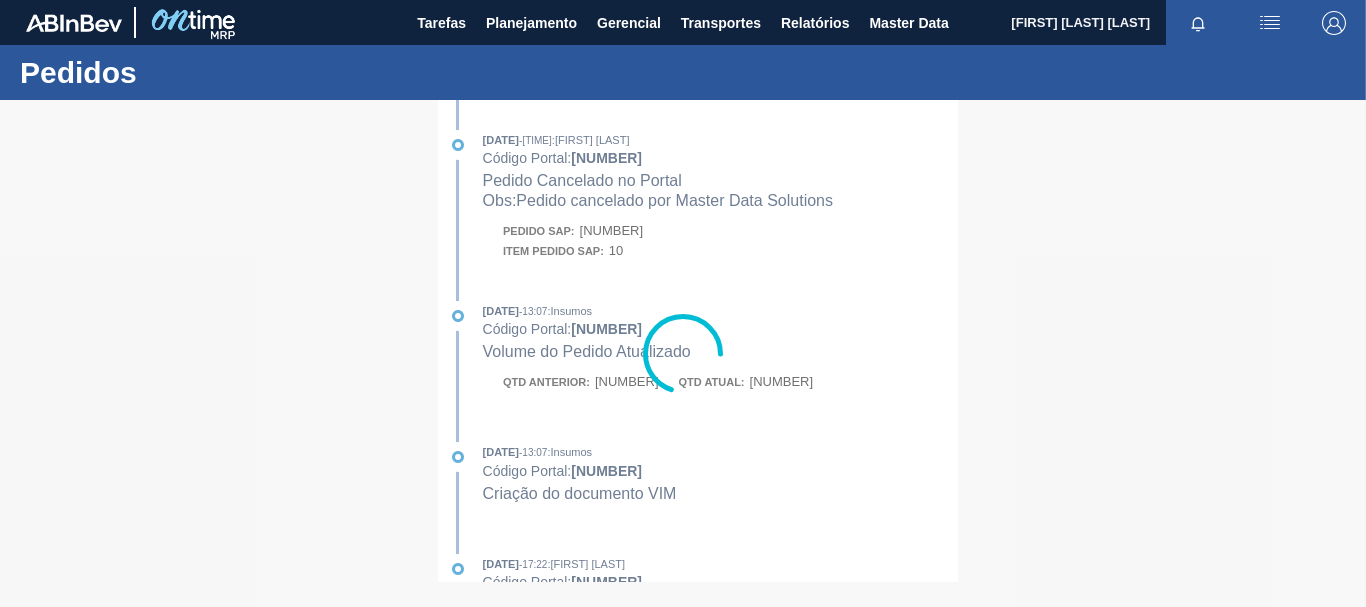 scroll, scrollTop: 0, scrollLeft: 0, axis: both 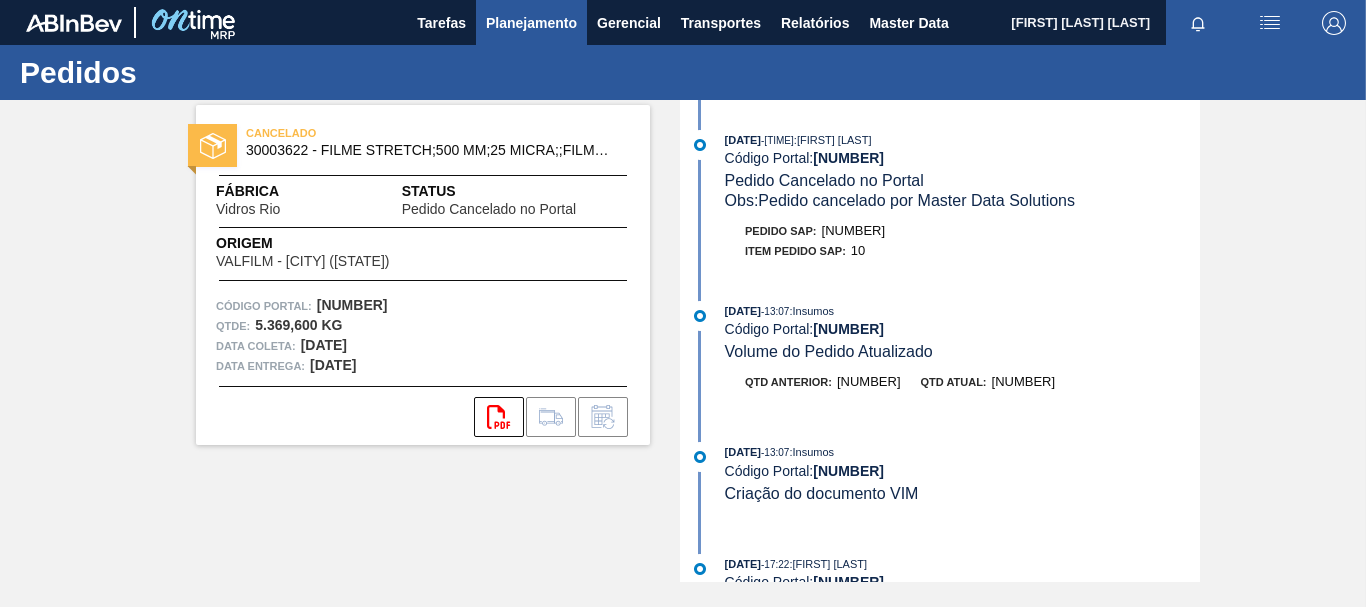 click on "Planejamento" at bounding box center (531, 23) 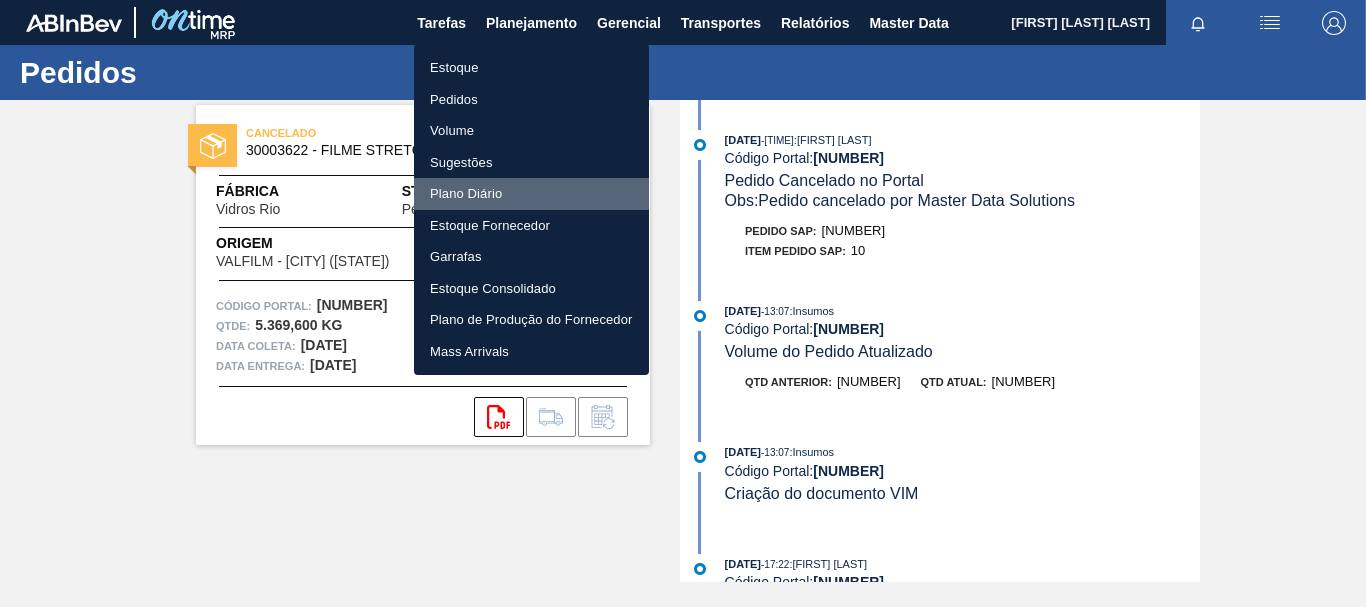 click on "Plano Diário" at bounding box center (531, 194) 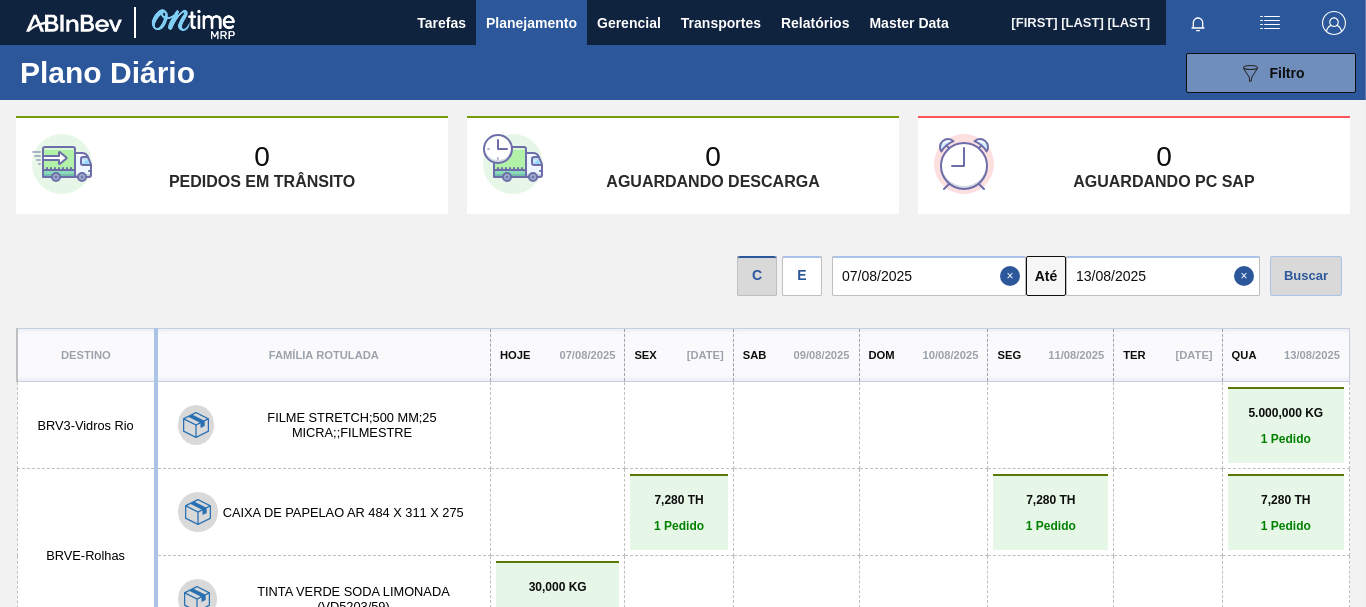 click on "Destino" at bounding box center (86, 355) 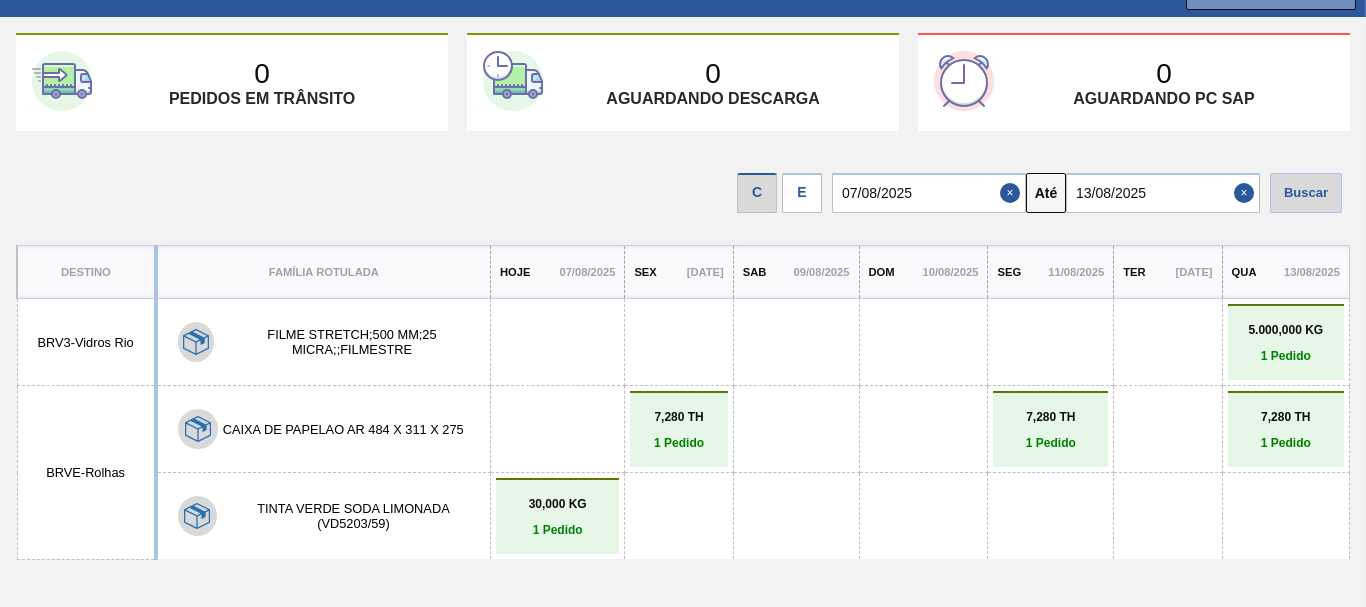 click at bounding box center (678, 516) 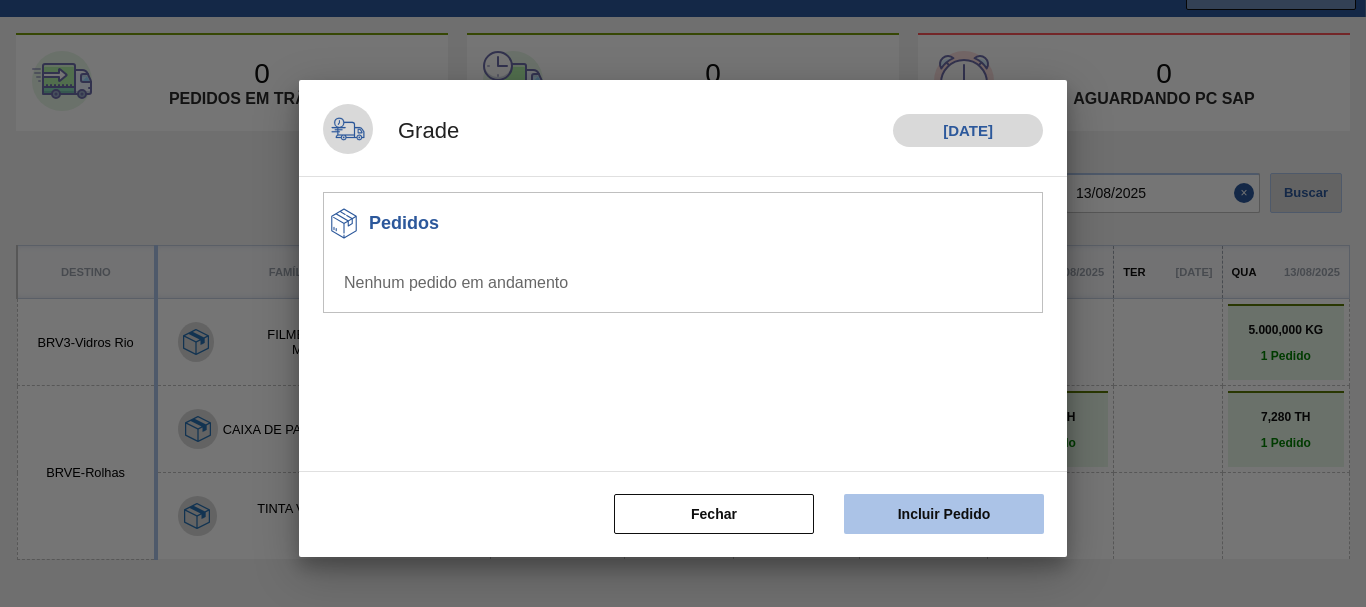 drag, startPoint x: 898, startPoint y: 510, endPoint x: 925, endPoint y: 507, distance: 27.166155 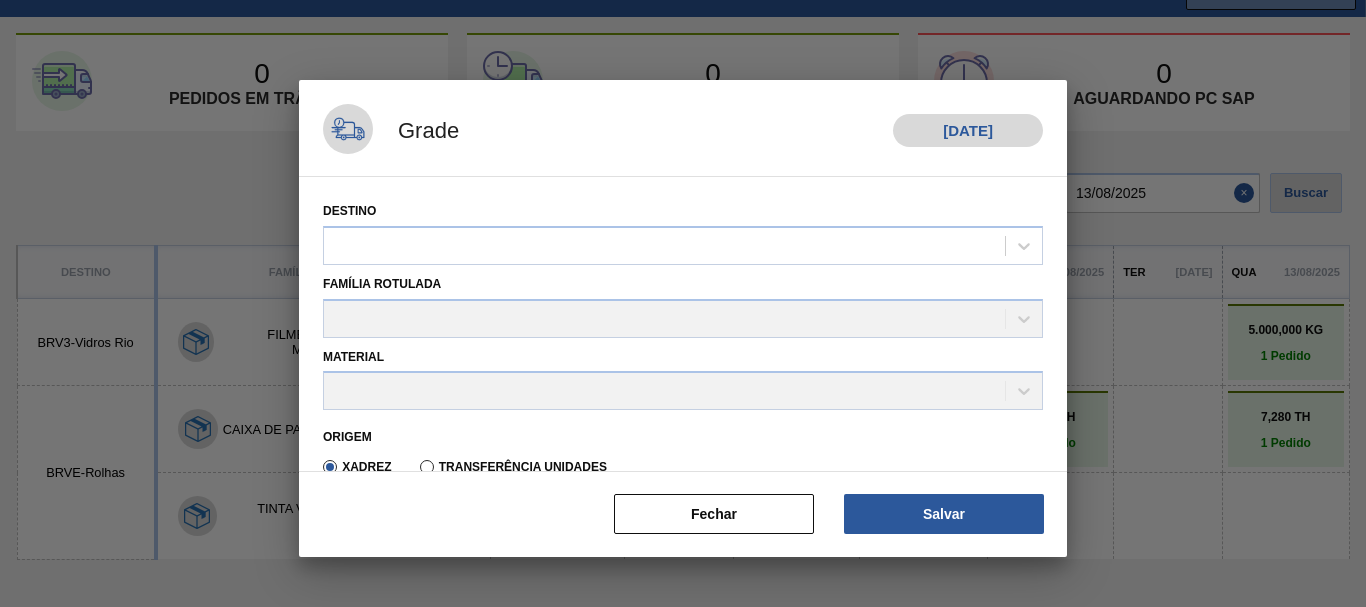 click on "Fechar" at bounding box center (714, 514) 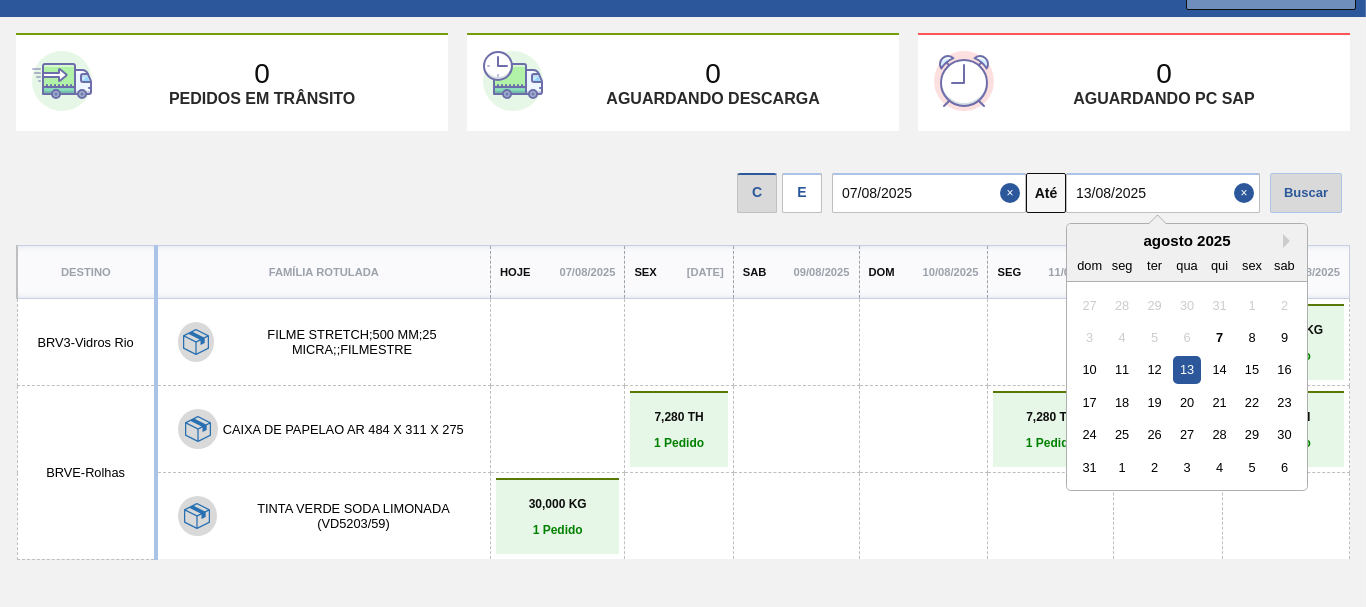 click on "13/08/2025" at bounding box center (1163, 193) 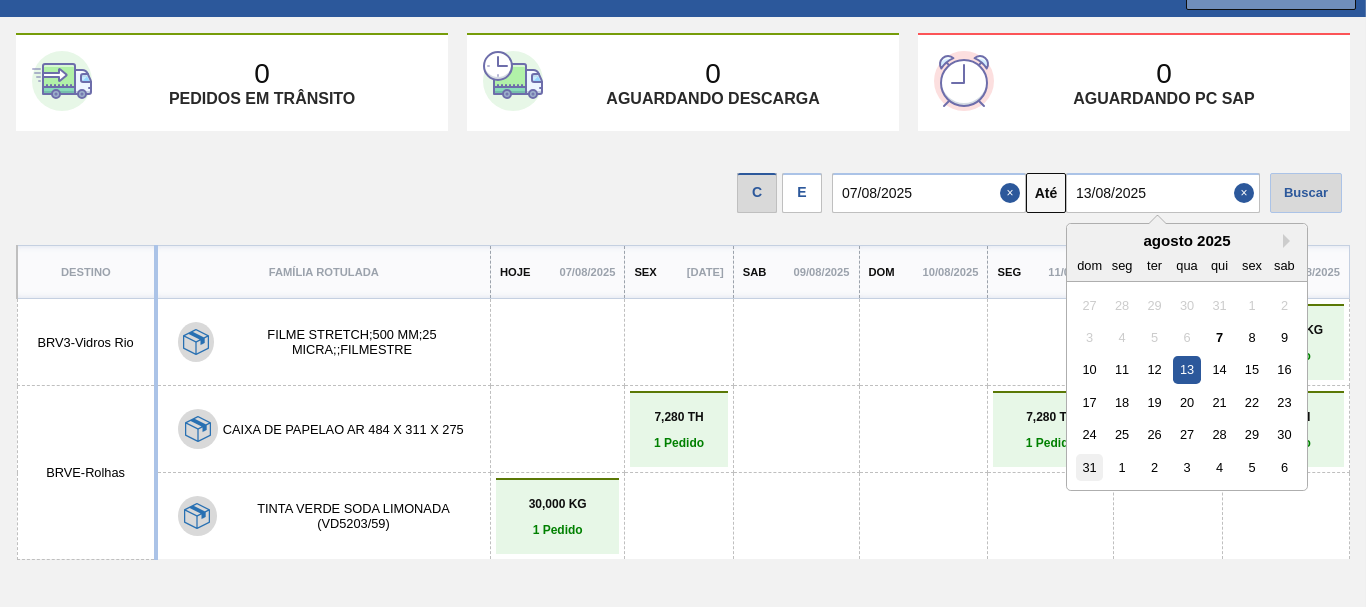 click on "31" at bounding box center [1089, 467] 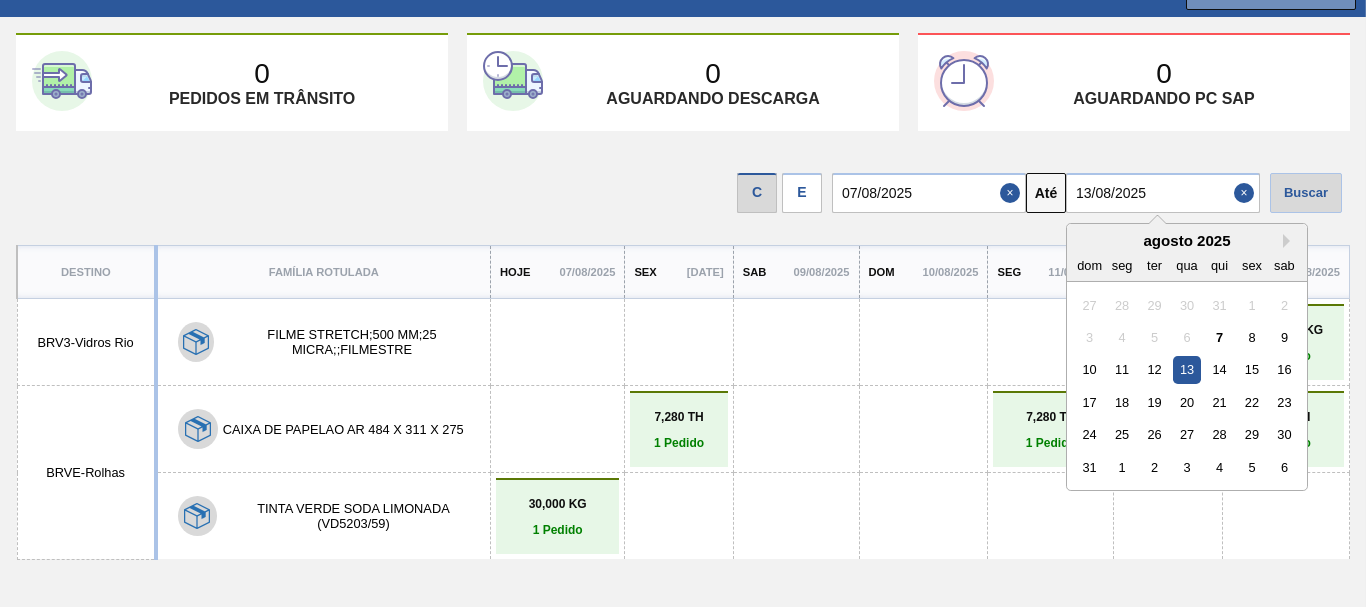 type on "31/08/2025" 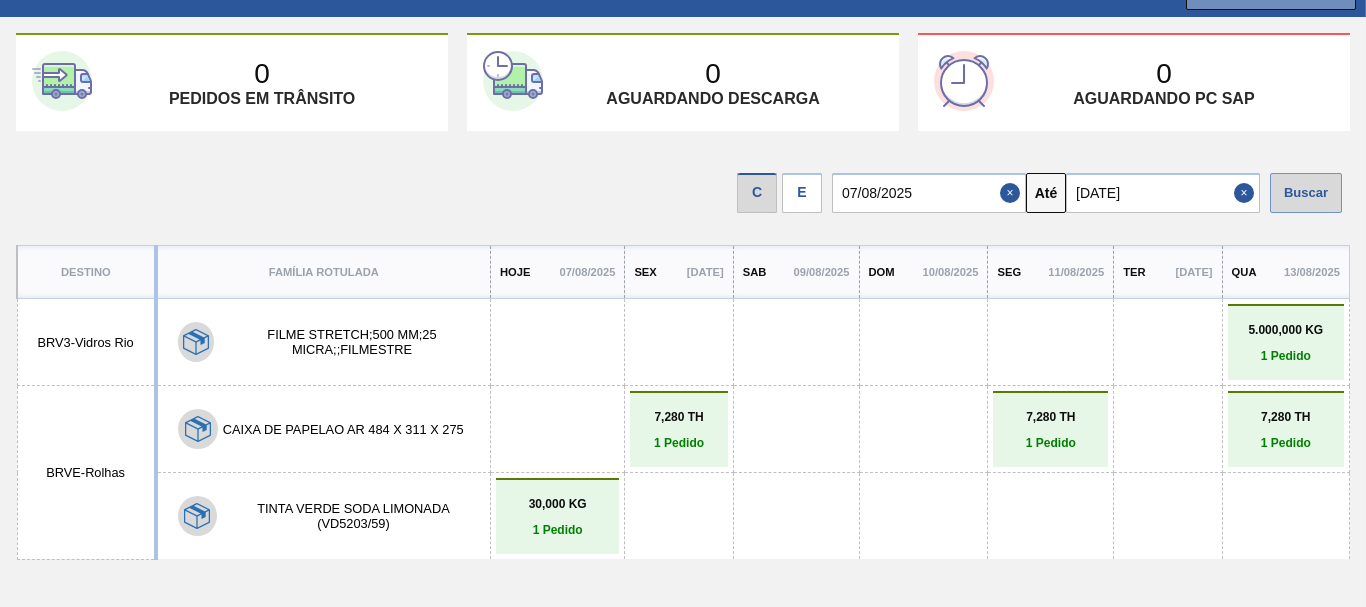 click on "Buscar" at bounding box center [1306, 193] 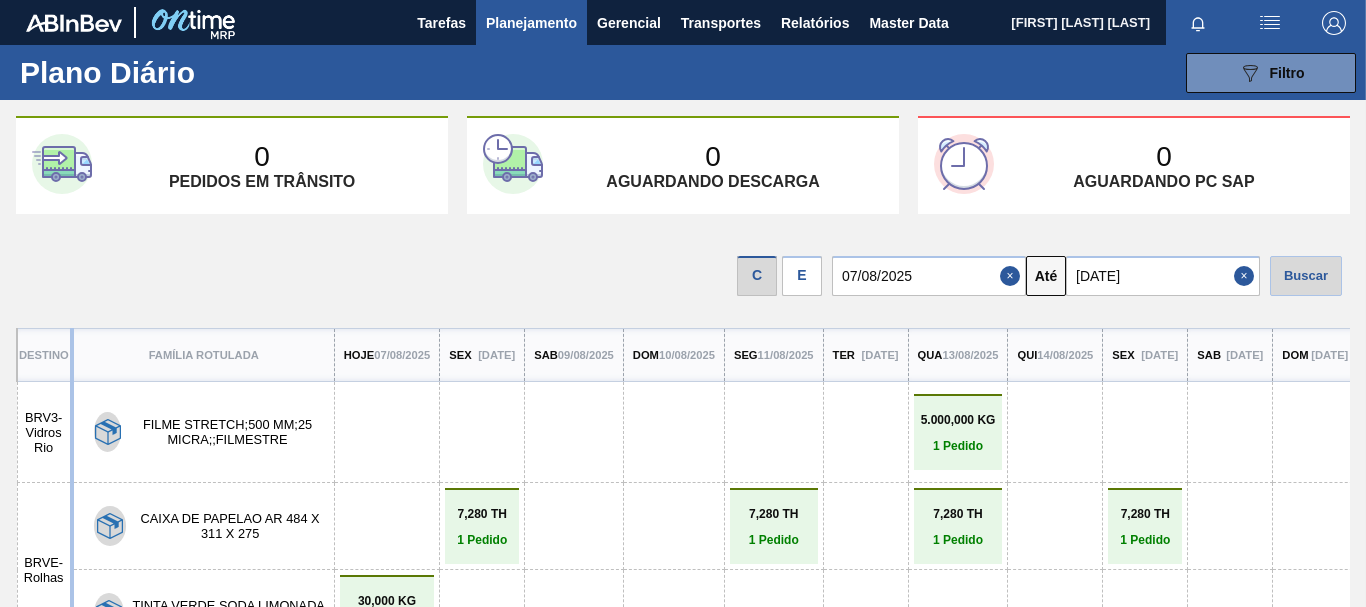 scroll, scrollTop: 83, scrollLeft: 0, axis: vertical 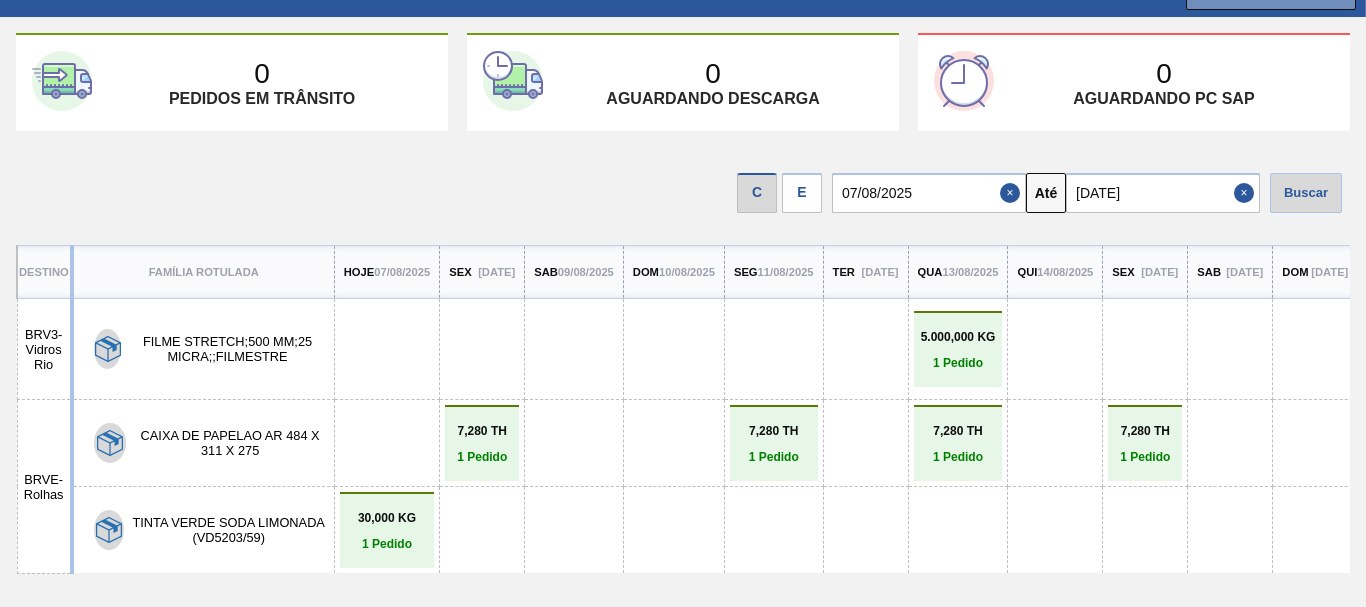 click at bounding box center (866, 443) 